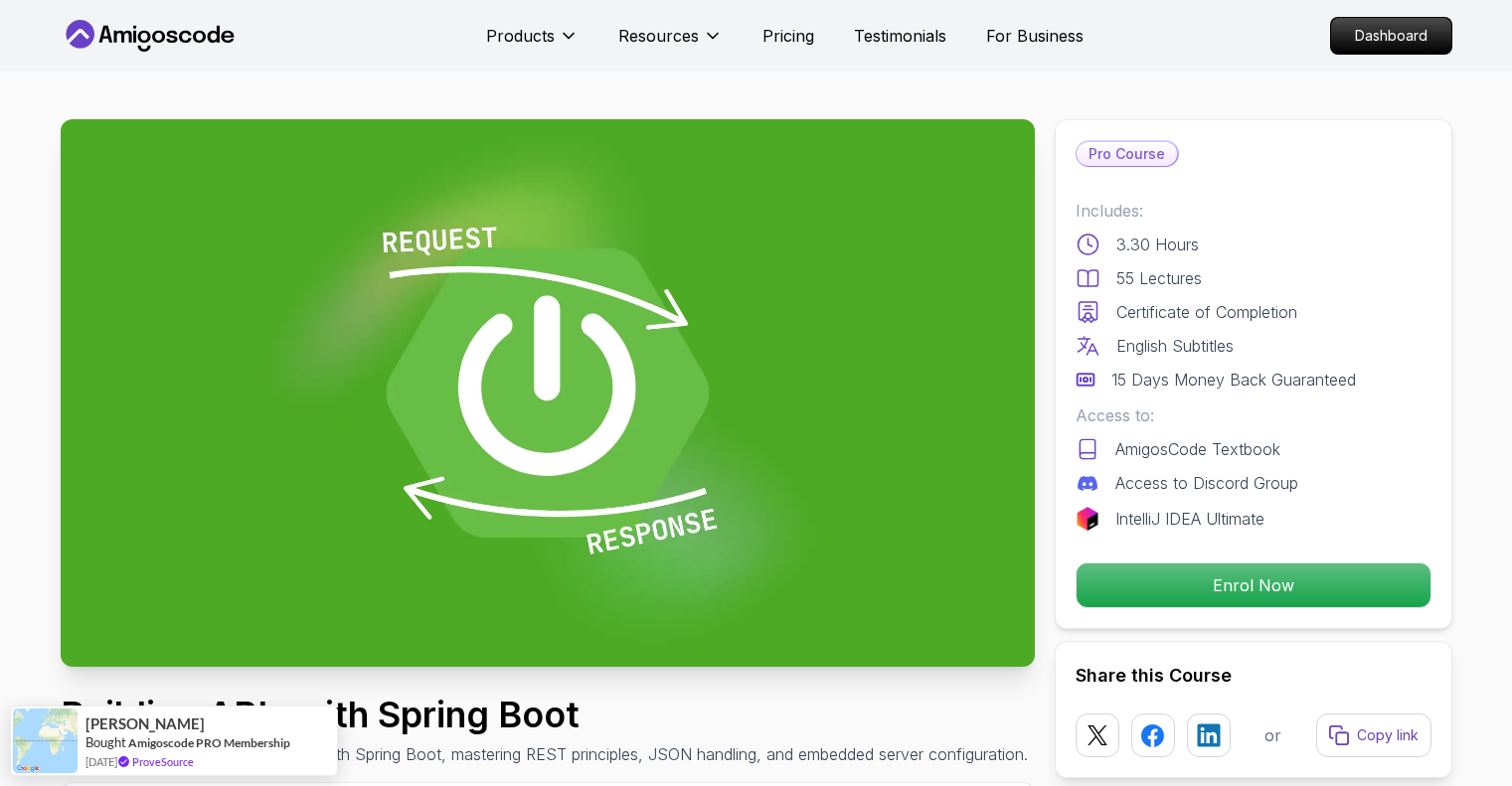 scroll, scrollTop: 565, scrollLeft: 0, axis: vertical 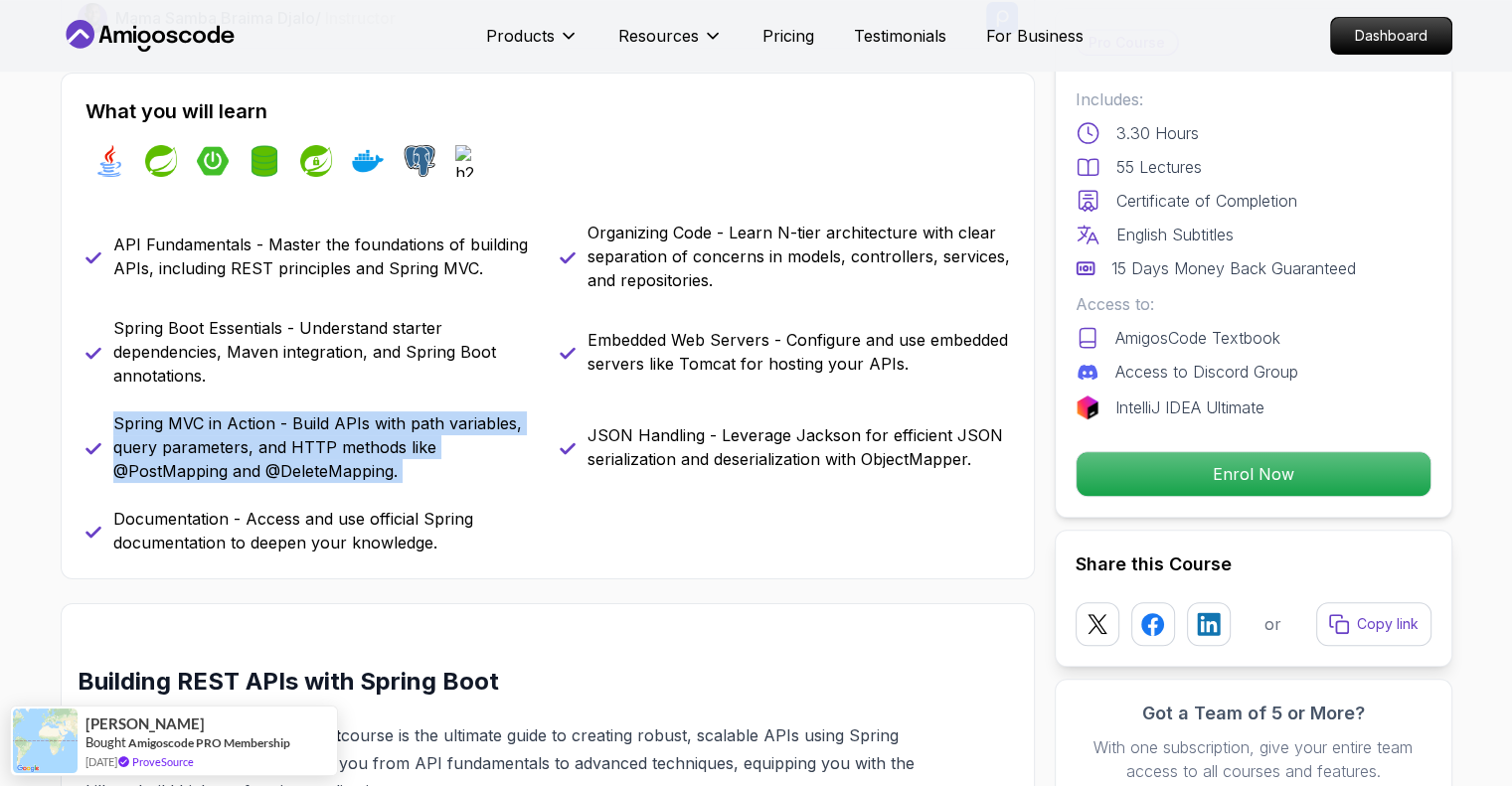click on "Spring MVC in Action - Build APIs with path variables, query parameters, and HTTP methods like @PostMapping and @DeleteMapping." at bounding box center [324, 447] 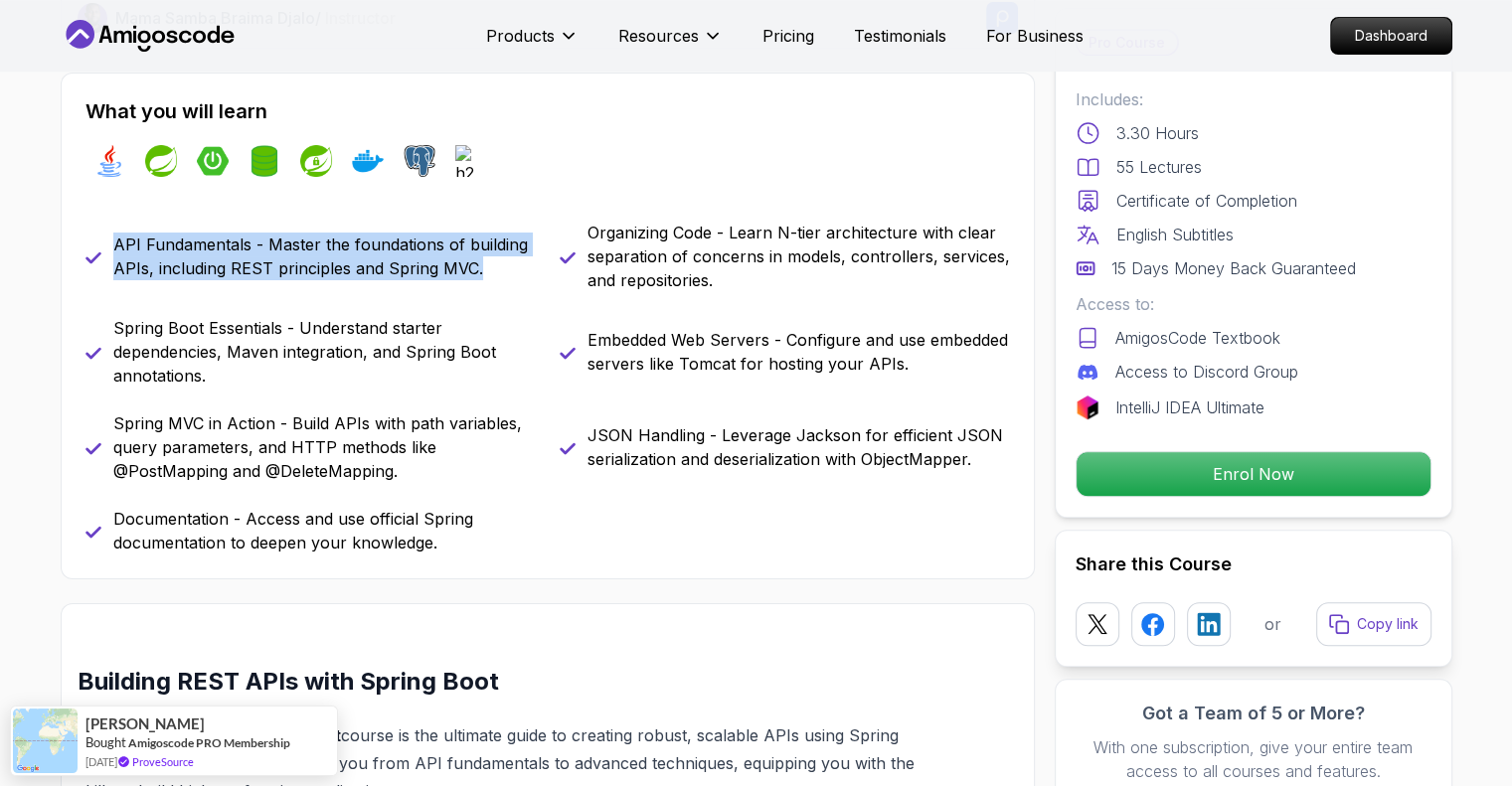 drag, startPoint x: 114, startPoint y: 267, endPoint x: 520, endPoint y: 295, distance: 406.96437 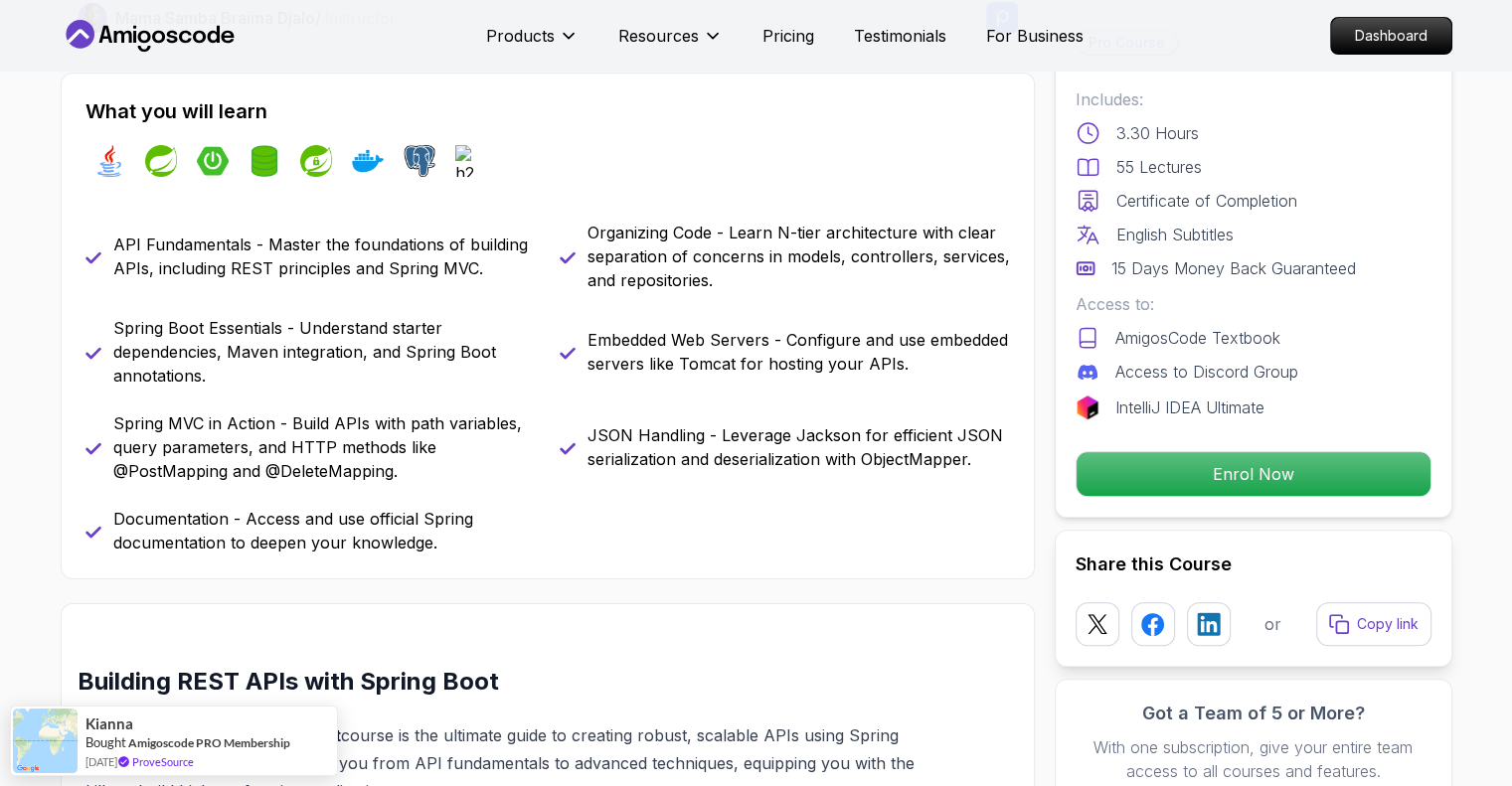 click on "AmigosCode Textbook" at bounding box center (1198, 338) 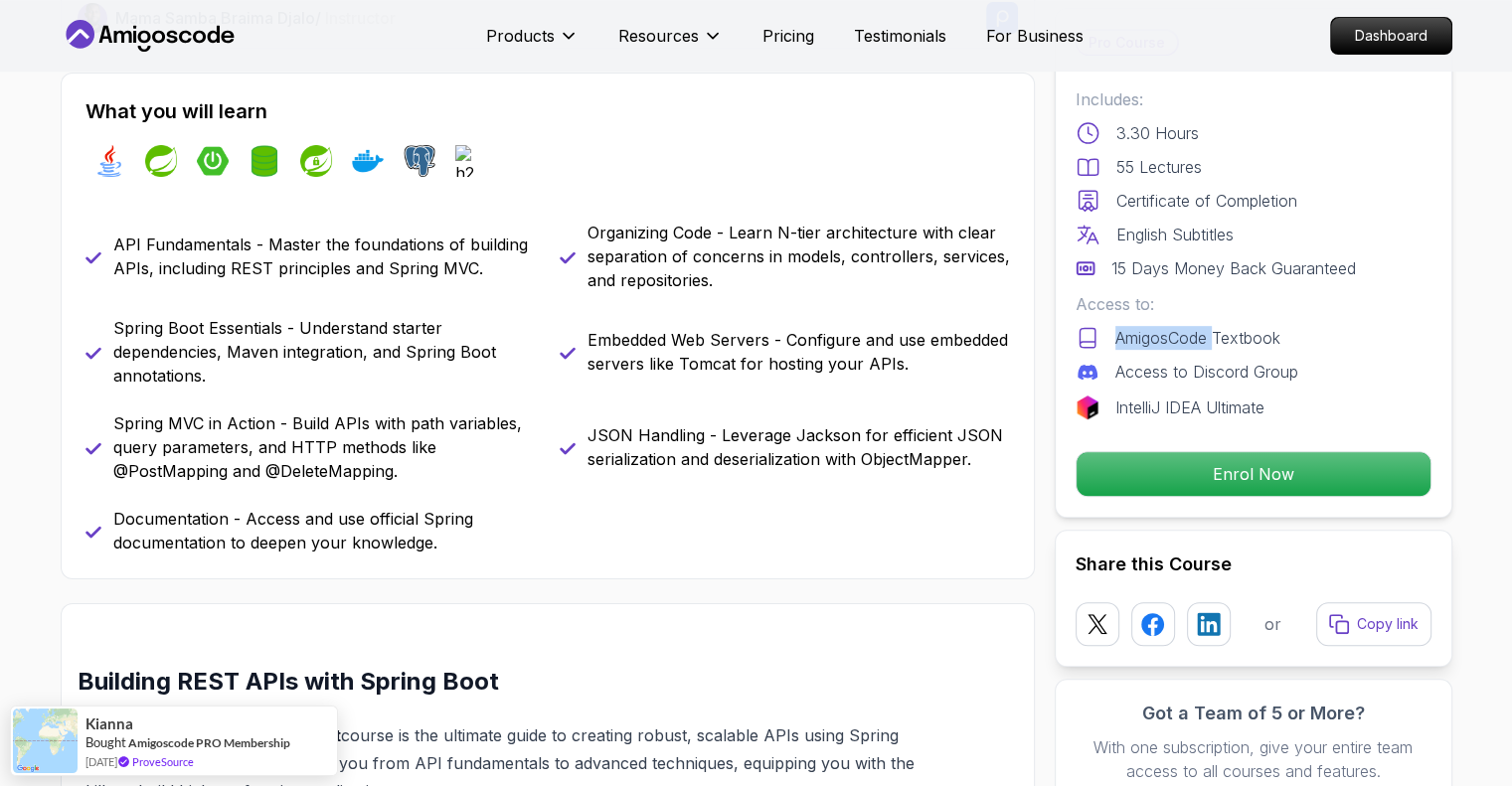click on "AmigosCode Textbook" at bounding box center (1198, 338) 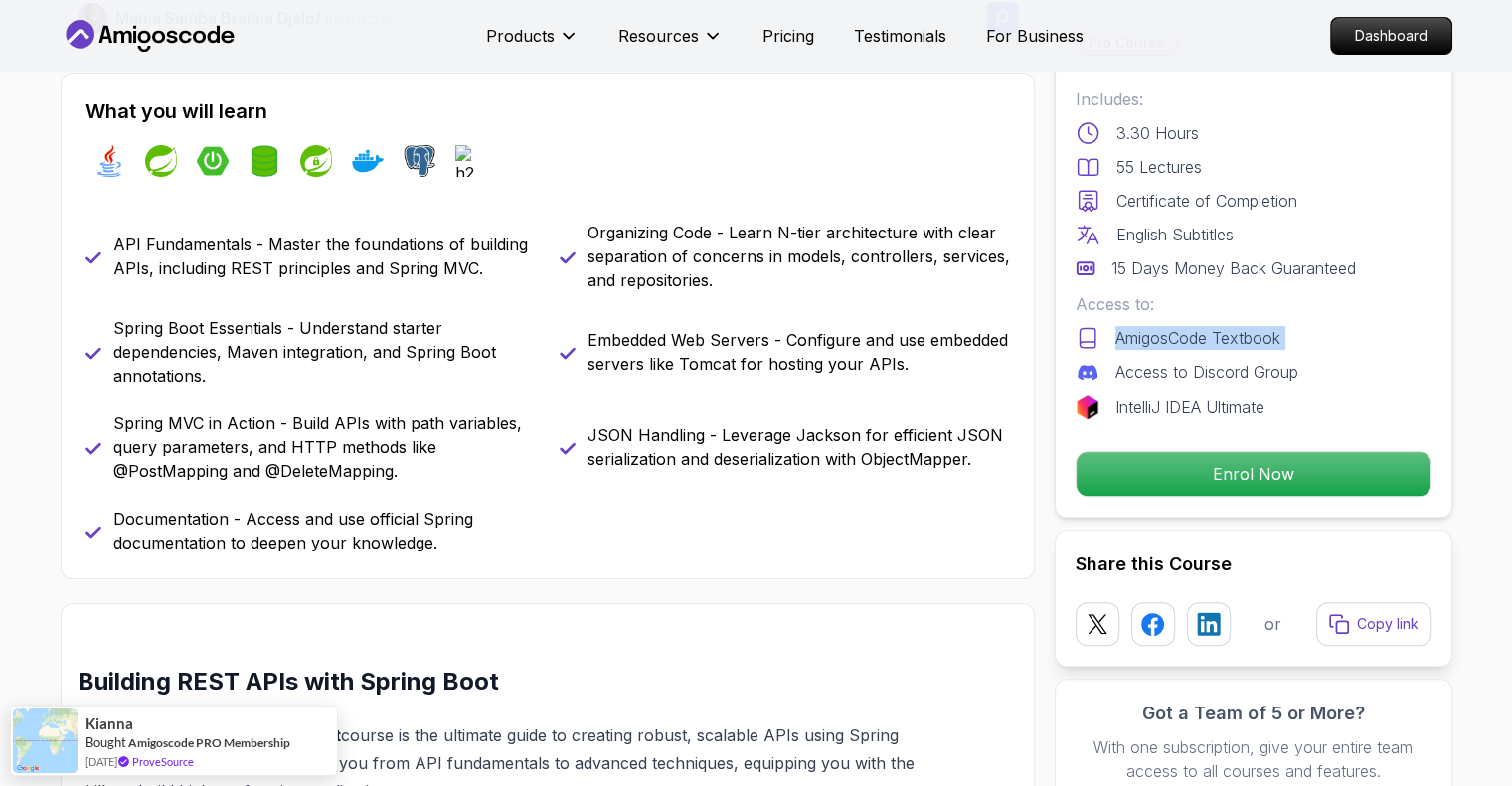 click on "AmigosCode Textbook" at bounding box center (1198, 338) 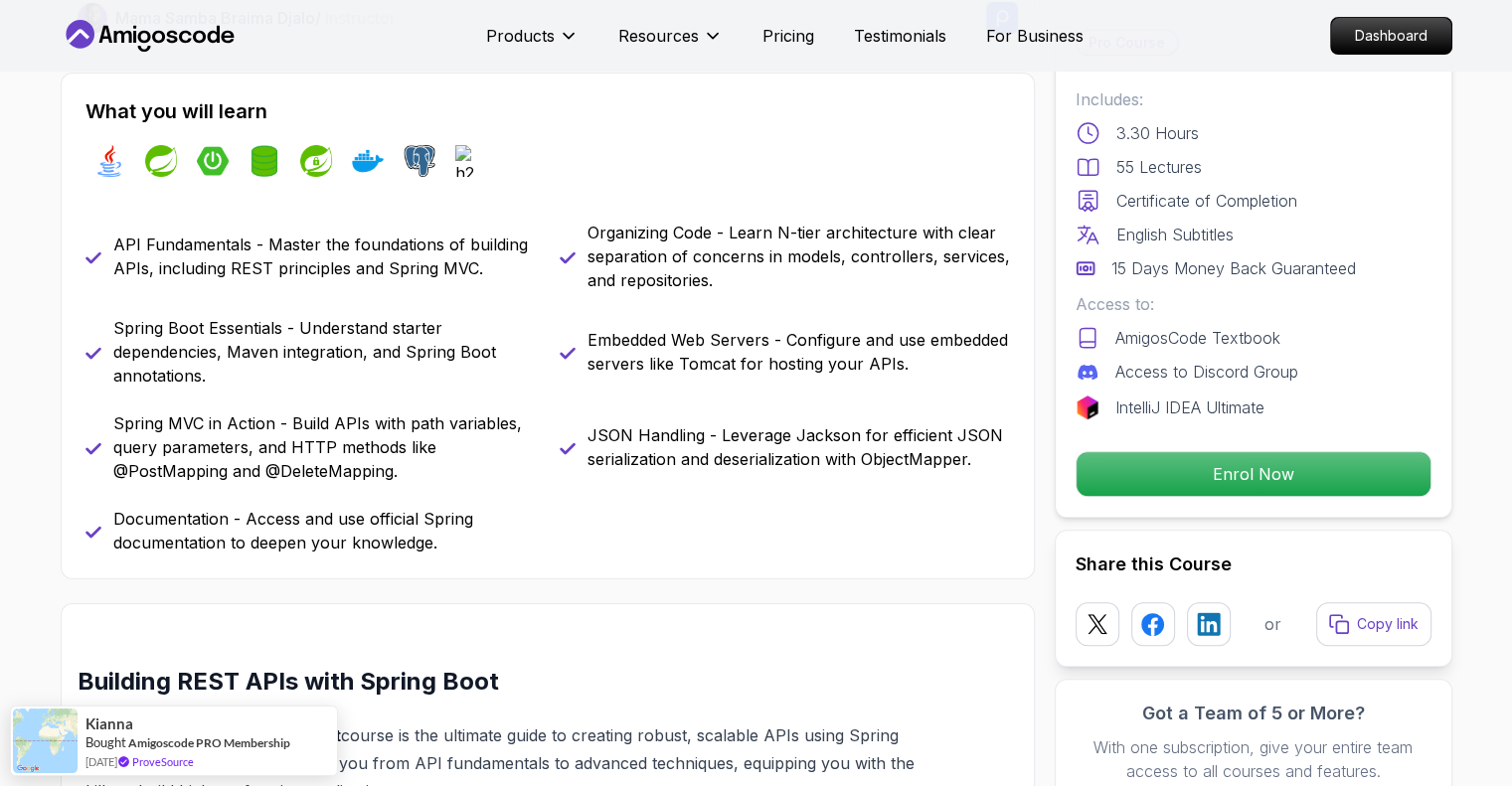 click on "Access to Discord Group" at bounding box center [1207, 372] 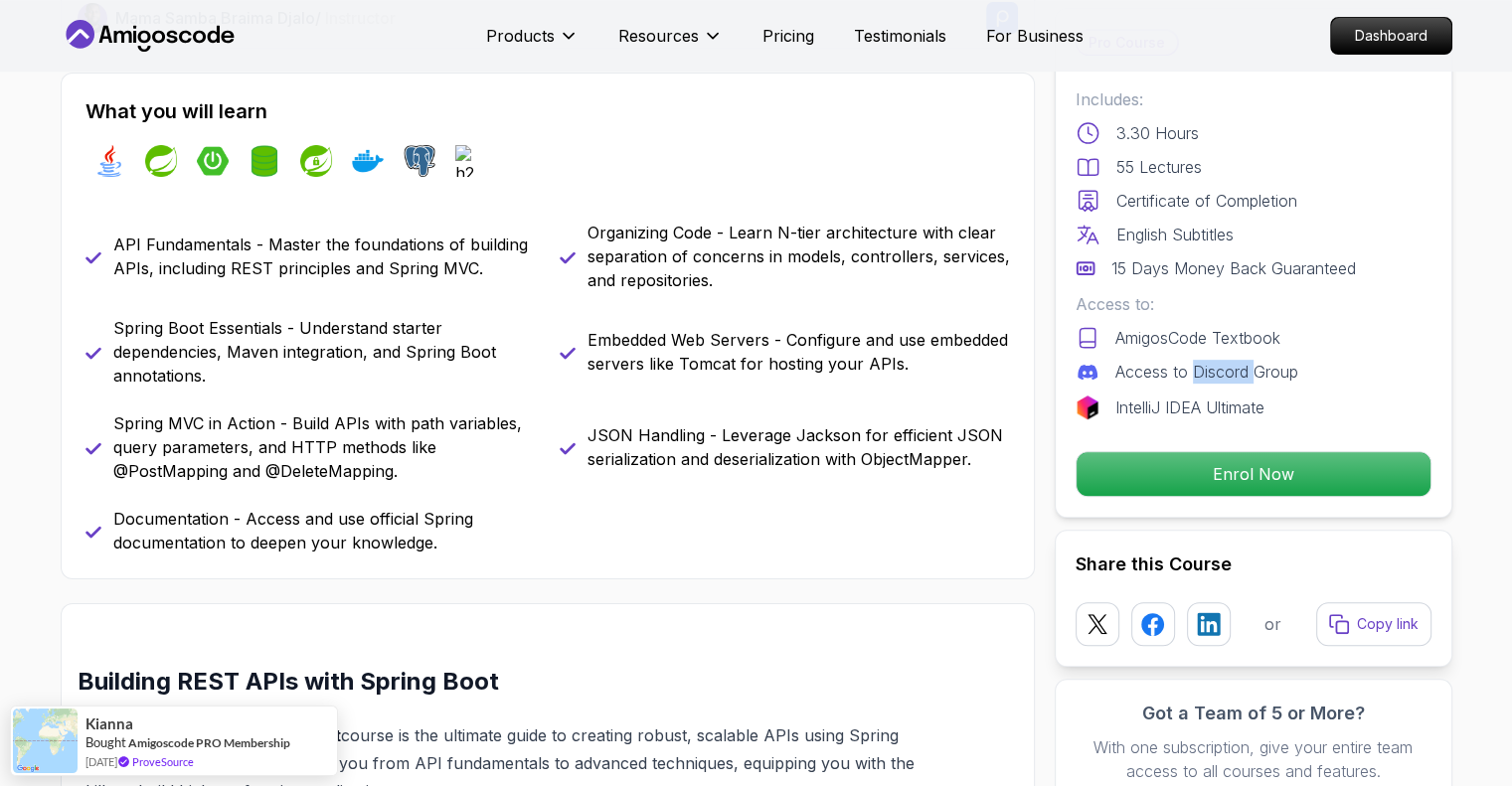 click on "Access to Discord Group" at bounding box center [1207, 372] 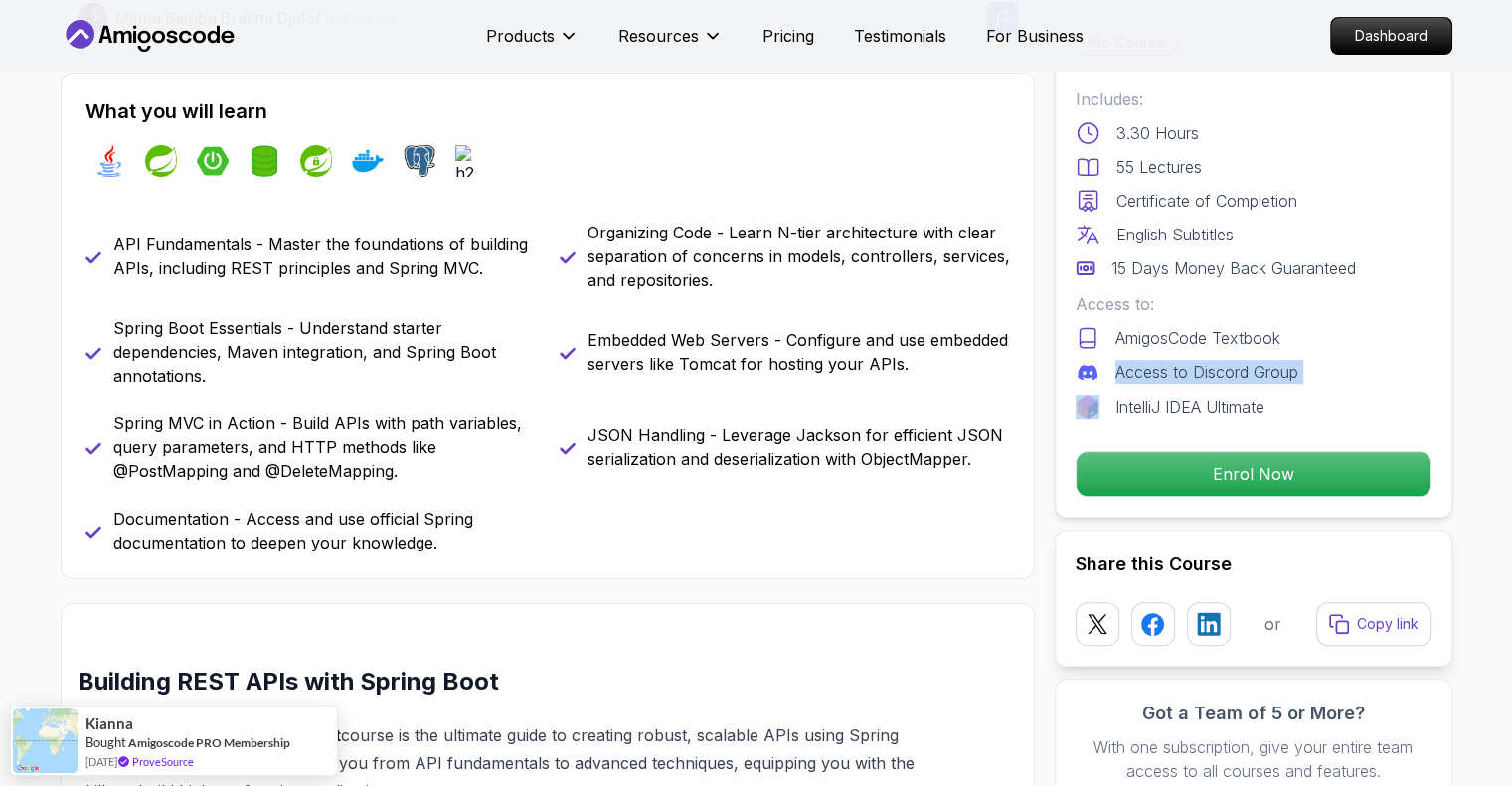 click on "Access to Discord Group" at bounding box center [1207, 372] 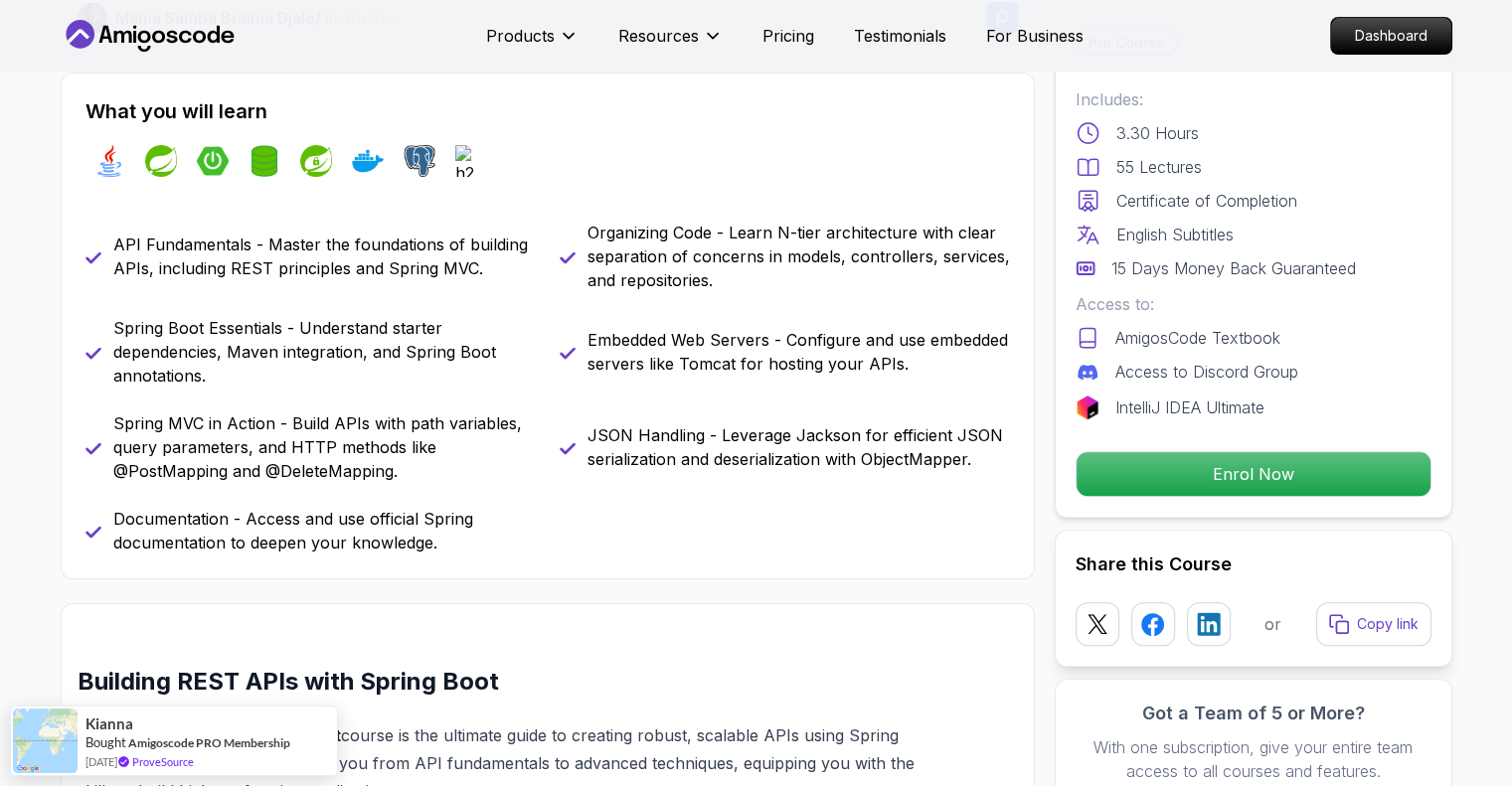 click on "IntelliJ IDEA Ultimate" at bounding box center (1190, 407) 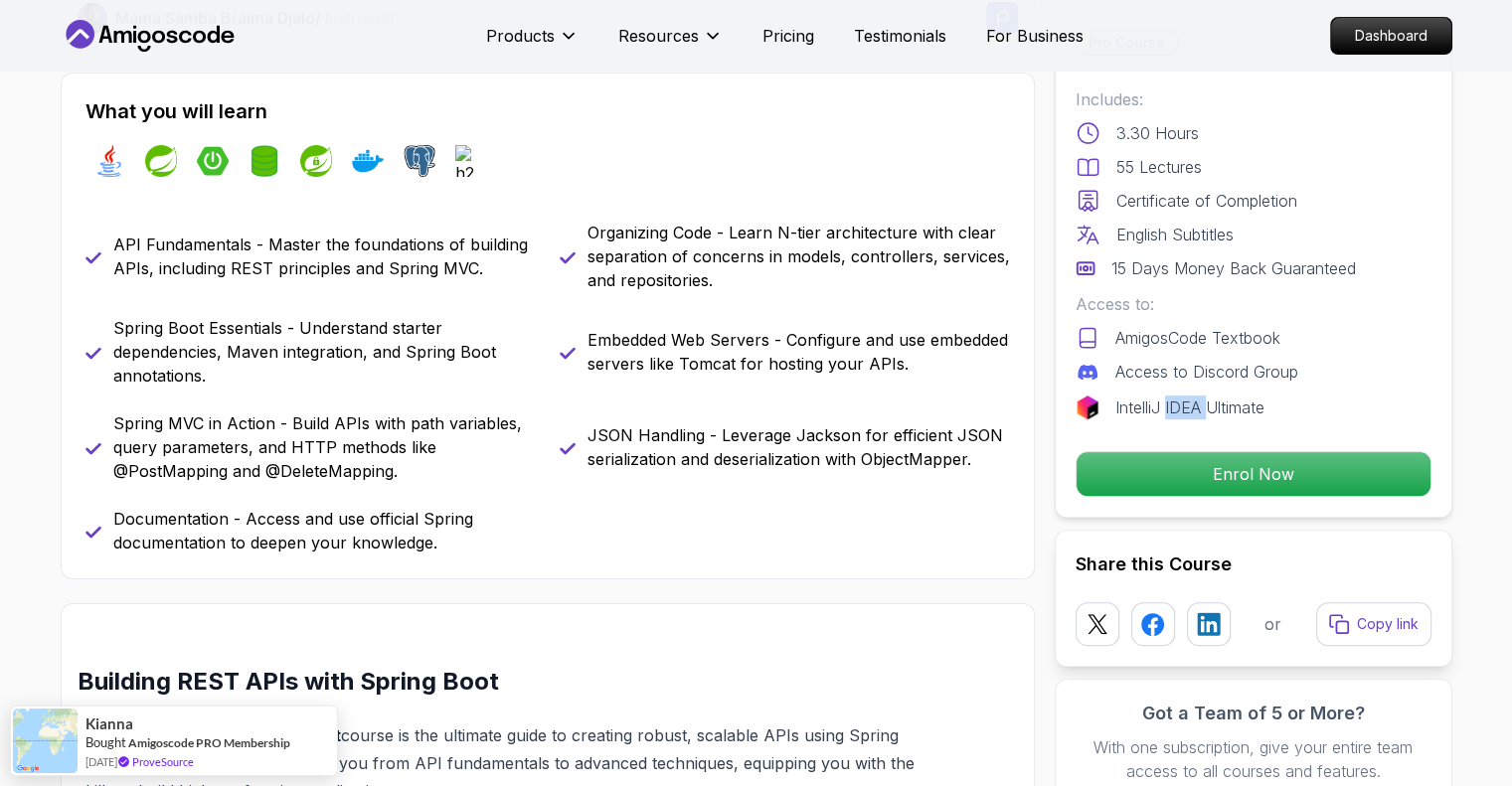 click on "IntelliJ IDEA Ultimate" at bounding box center [1190, 407] 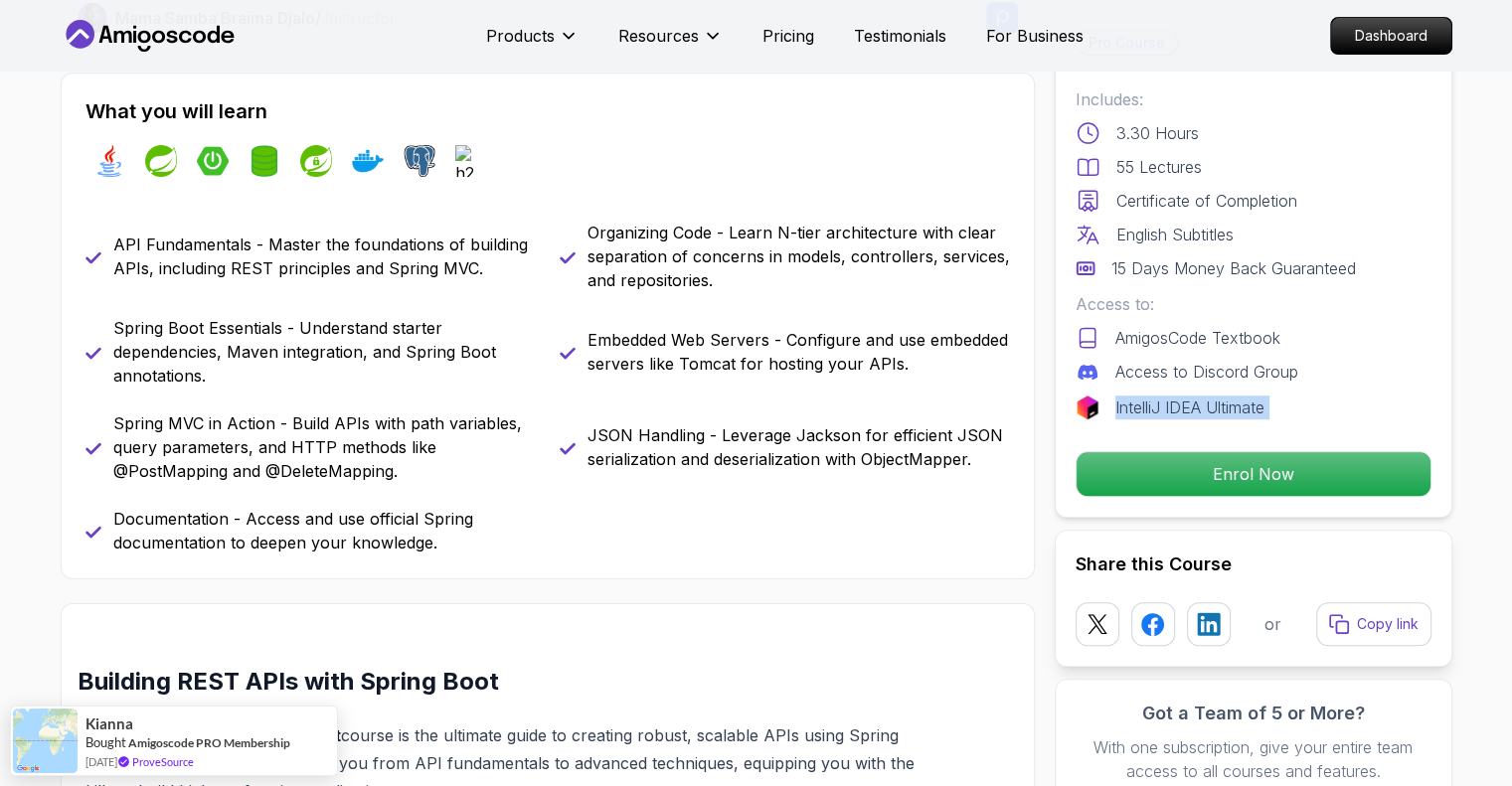 click on "IntelliJ IDEA Ultimate" at bounding box center [1190, 407] 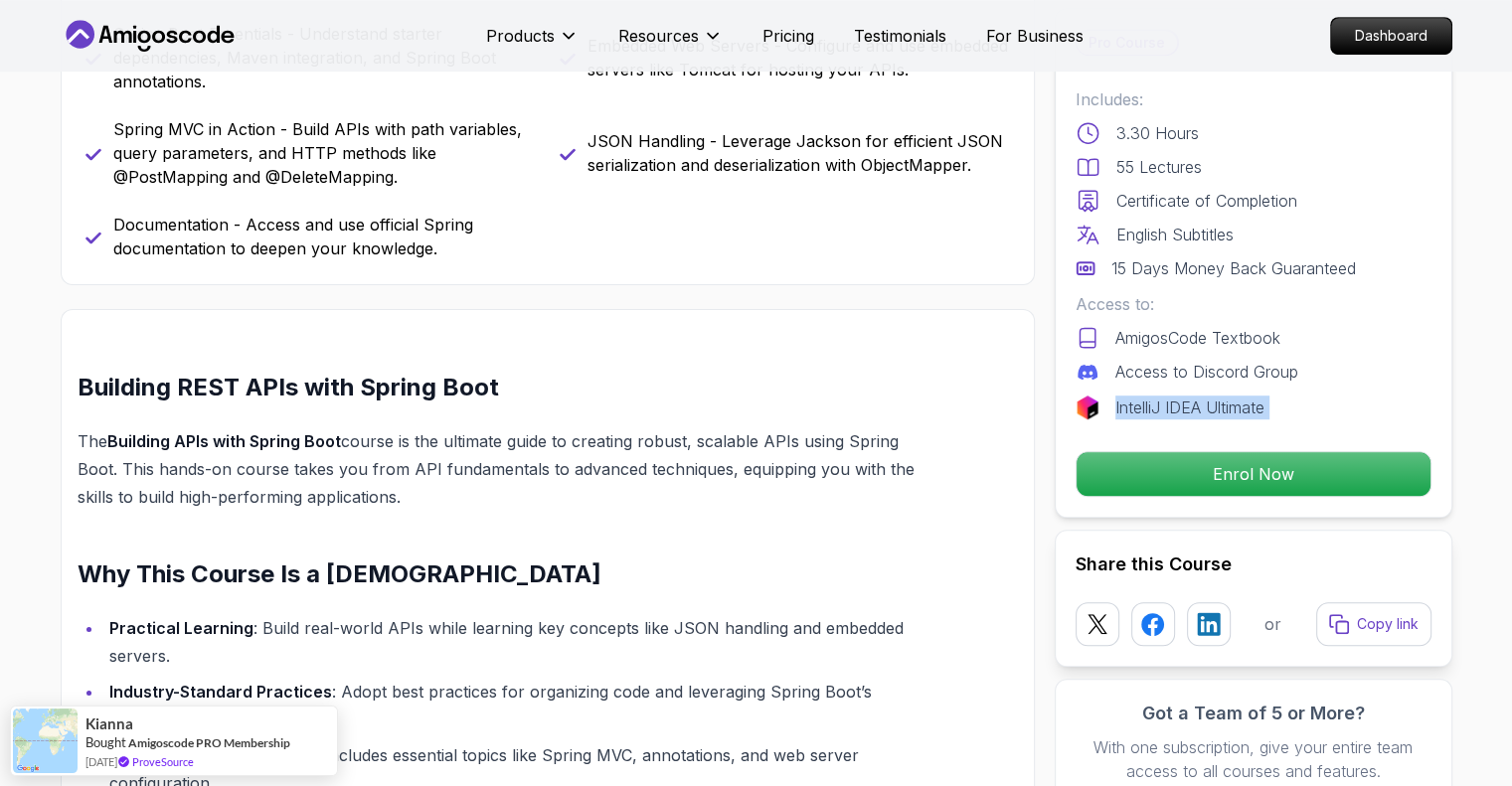 scroll, scrollTop: 1093, scrollLeft: 0, axis: vertical 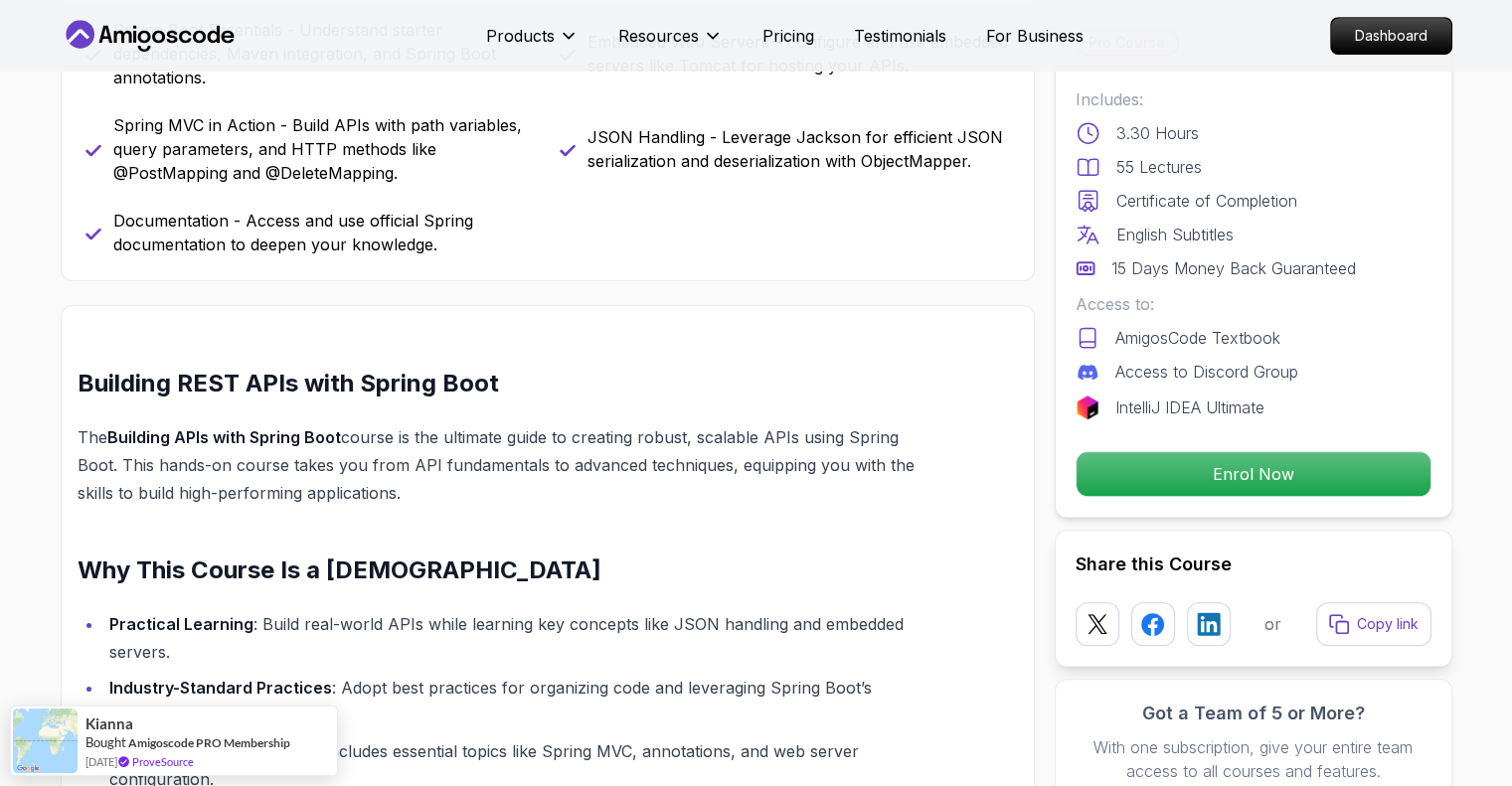 click on "Building REST APIs with Spring Boot" at bounding box center (500, 384) 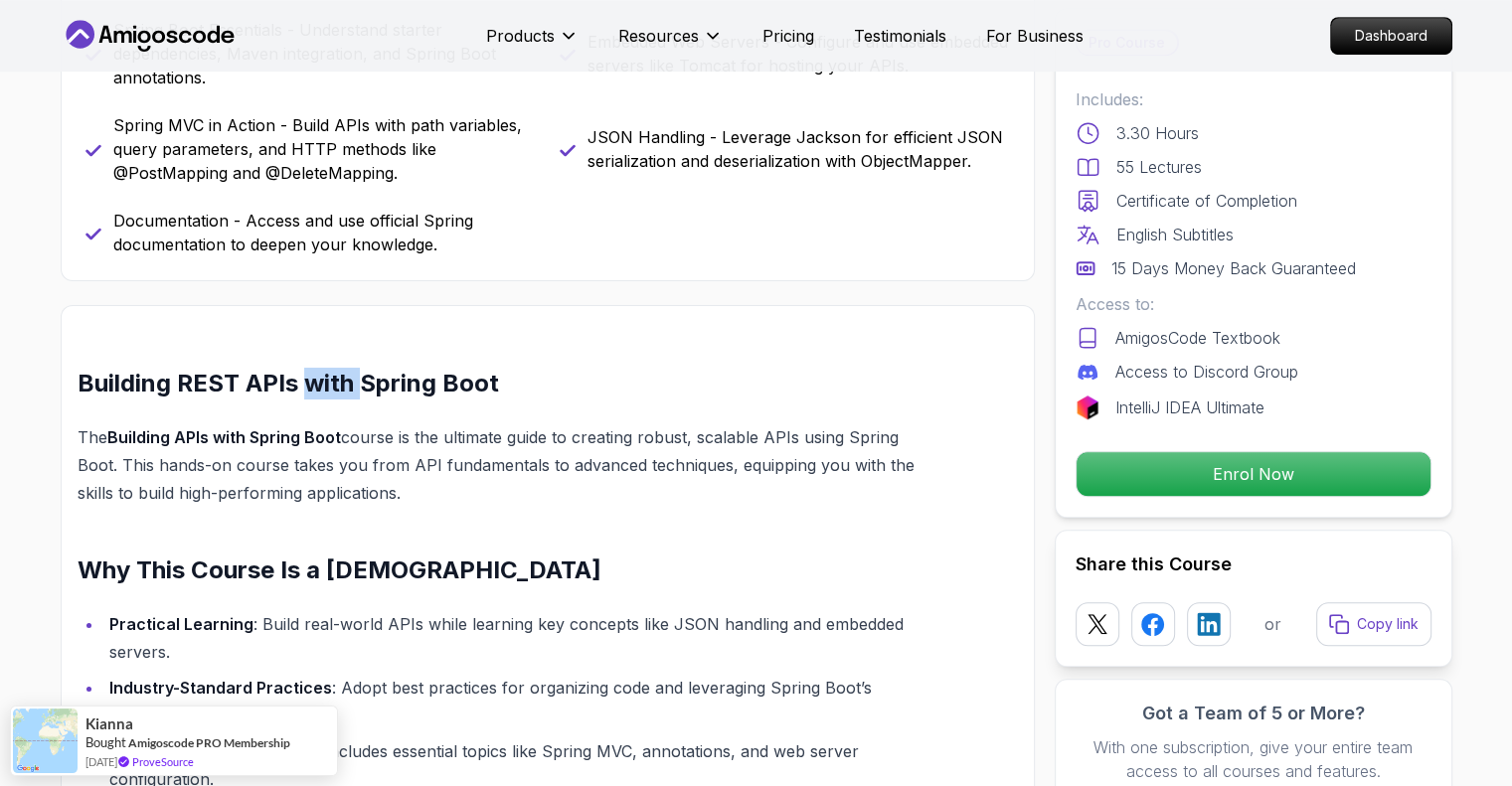 click on "Building REST APIs with Spring Boot" at bounding box center [500, 384] 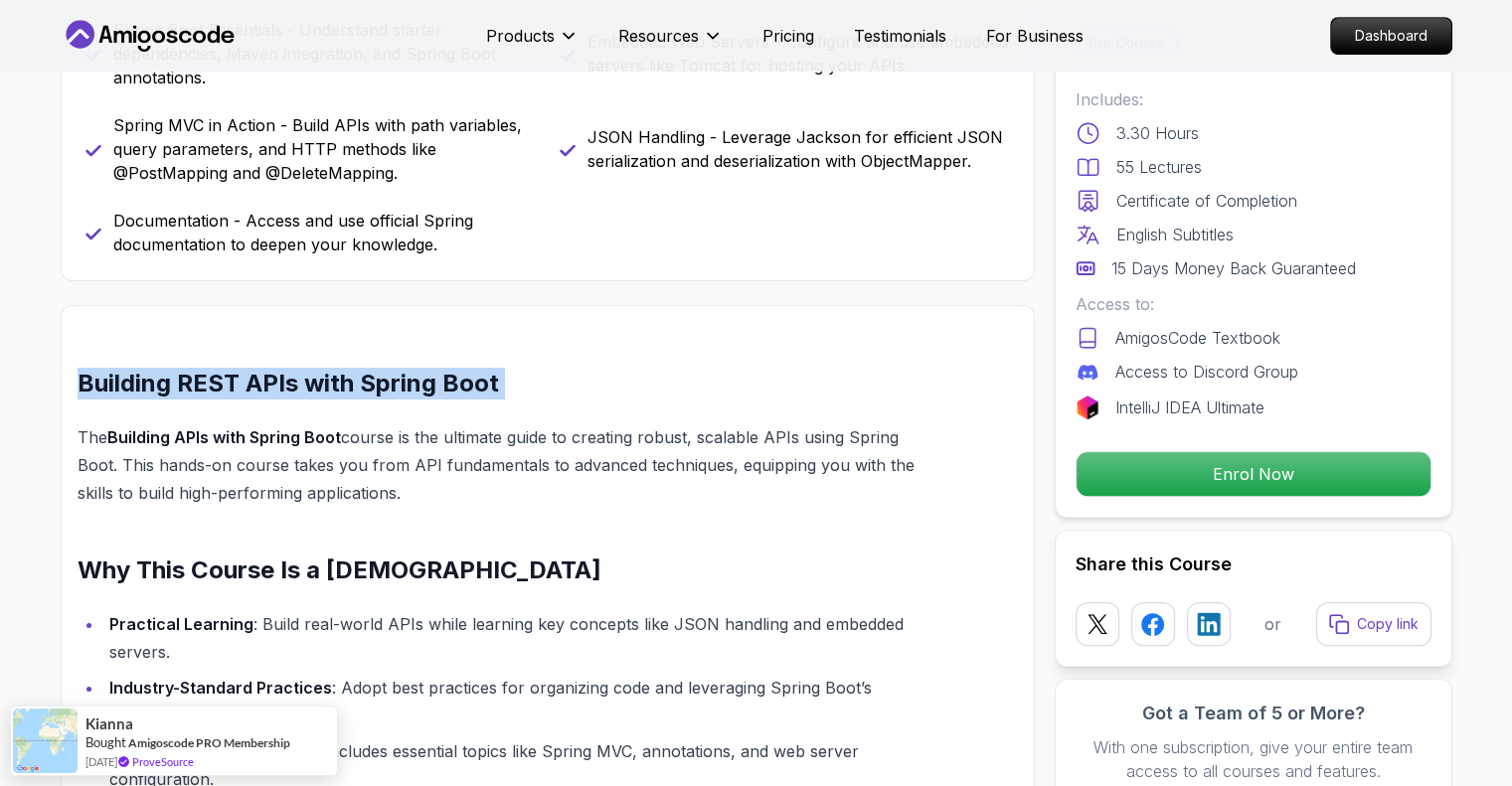 click on "Building REST APIs with Spring Boot" at bounding box center (500, 384) 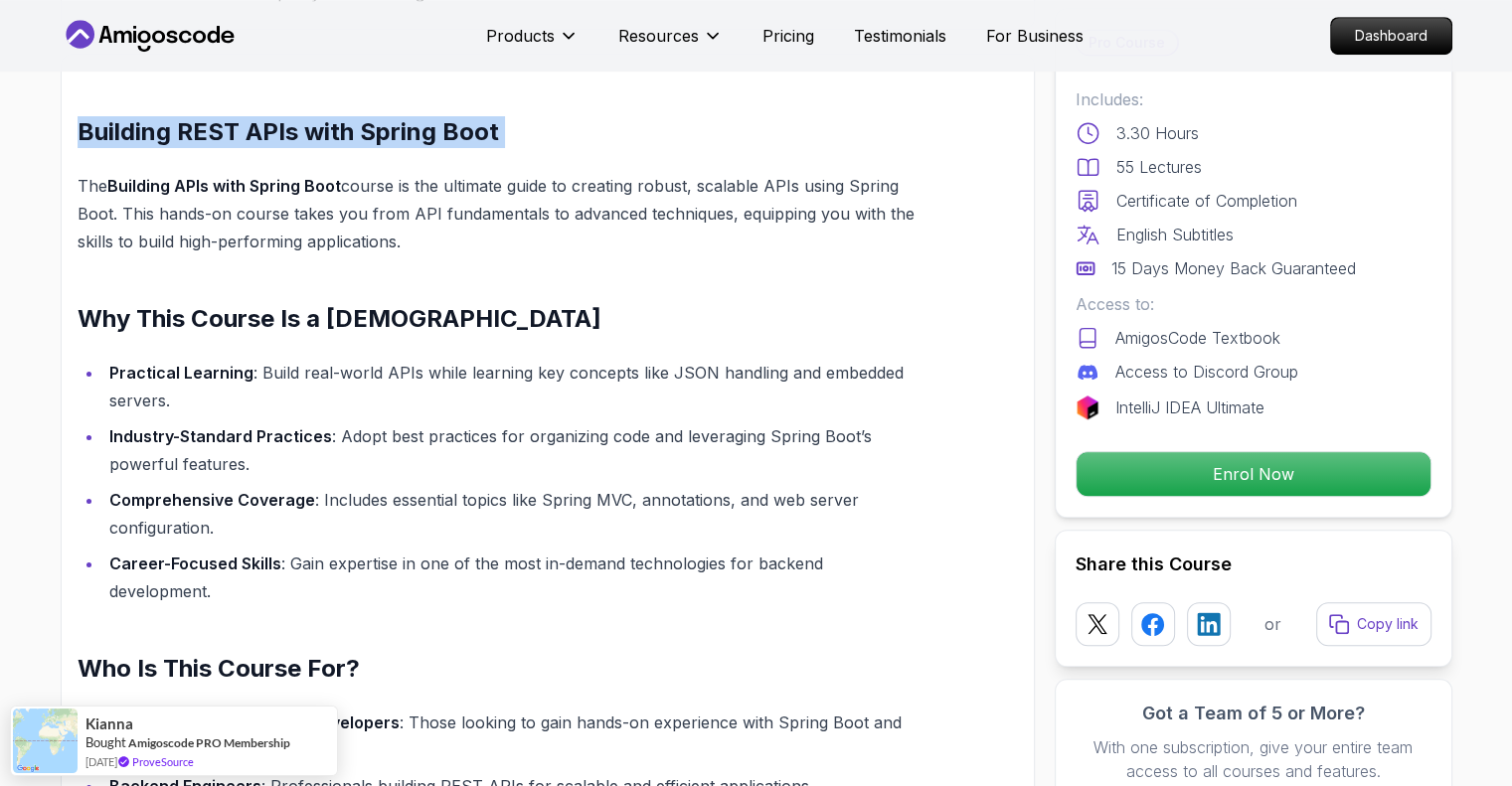 scroll, scrollTop: 1391, scrollLeft: 0, axis: vertical 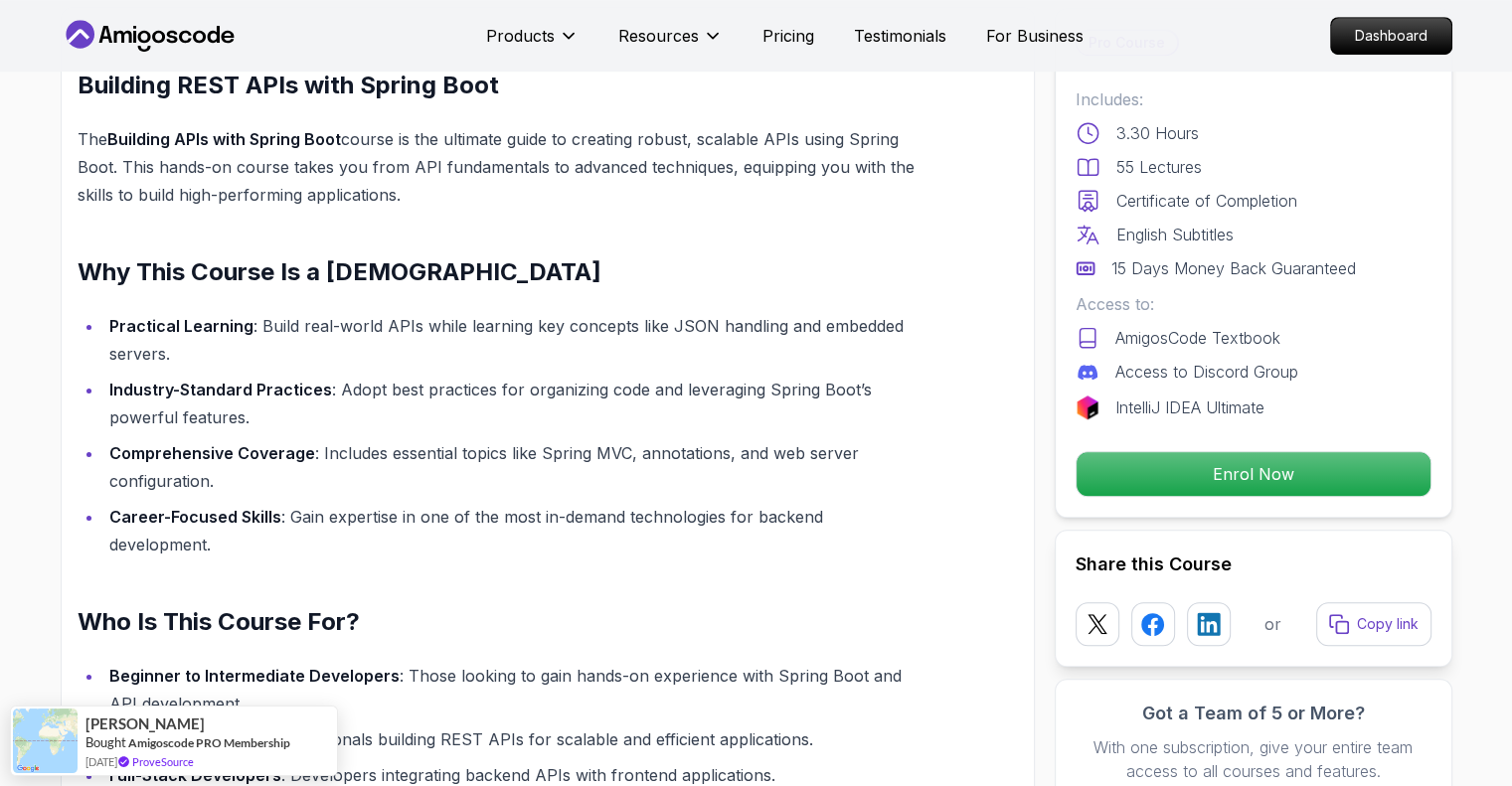 click on "Practical Learning : Build real-world APIs while learning key concepts like JSON handling and embedded servers." at bounding box center (513, 340) 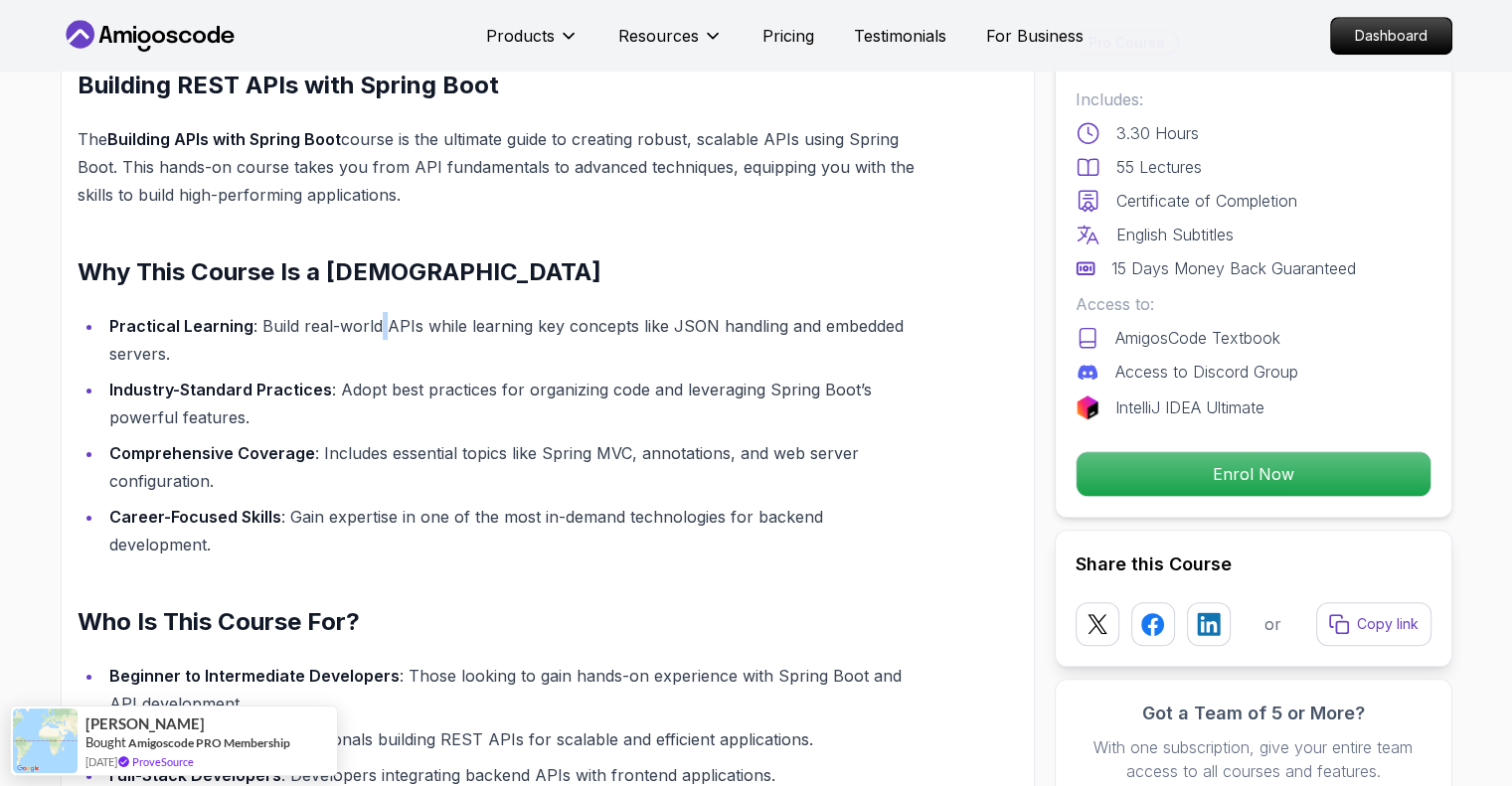 click on "Practical Learning : Build real-world APIs while learning key concepts like JSON handling and embedded servers." at bounding box center (513, 340) 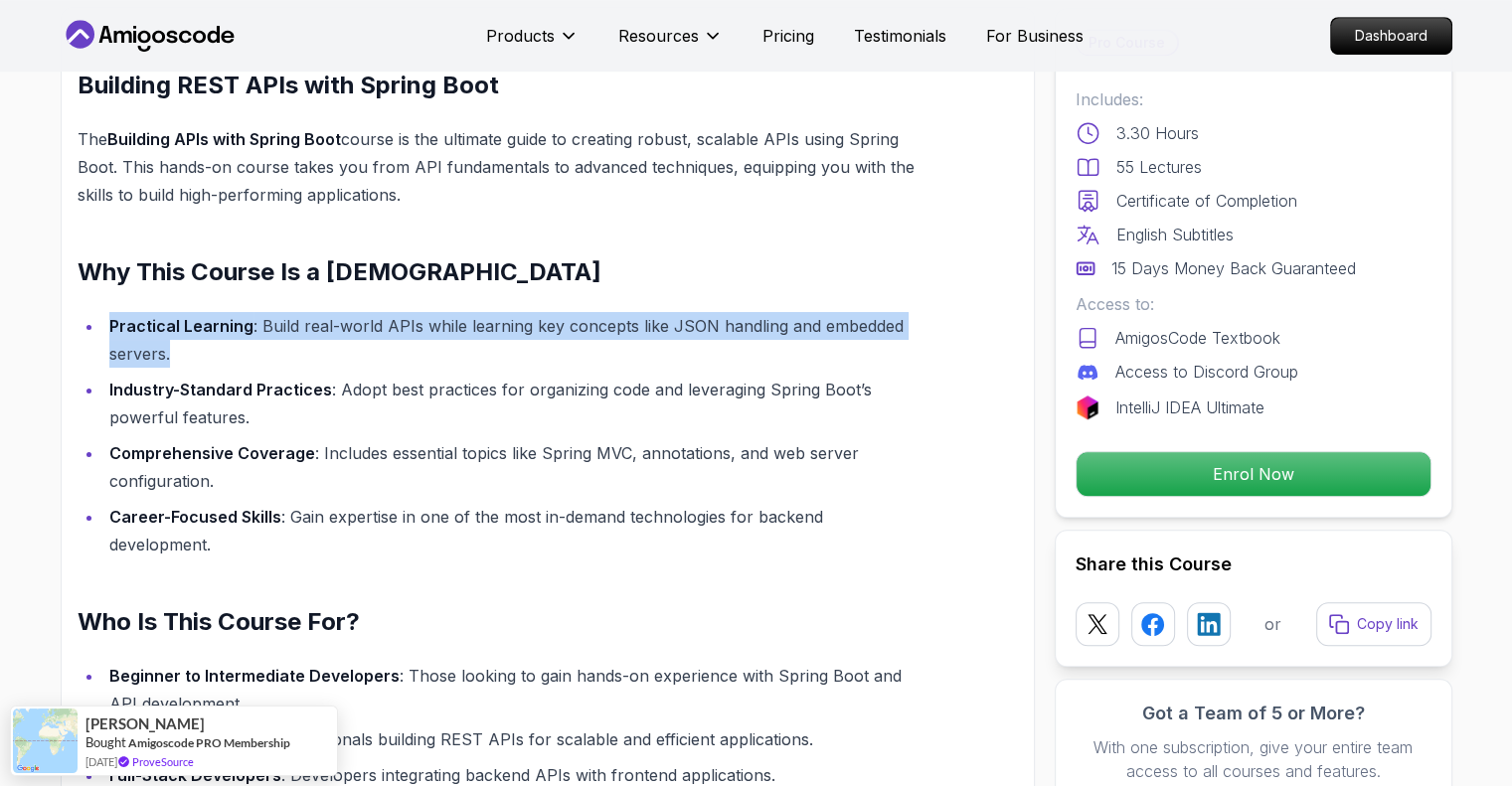 click on "Practical Learning : Build real-world APIs while learning key concepts like JSON handling and embedded servers." at bounding box center [513, 340] 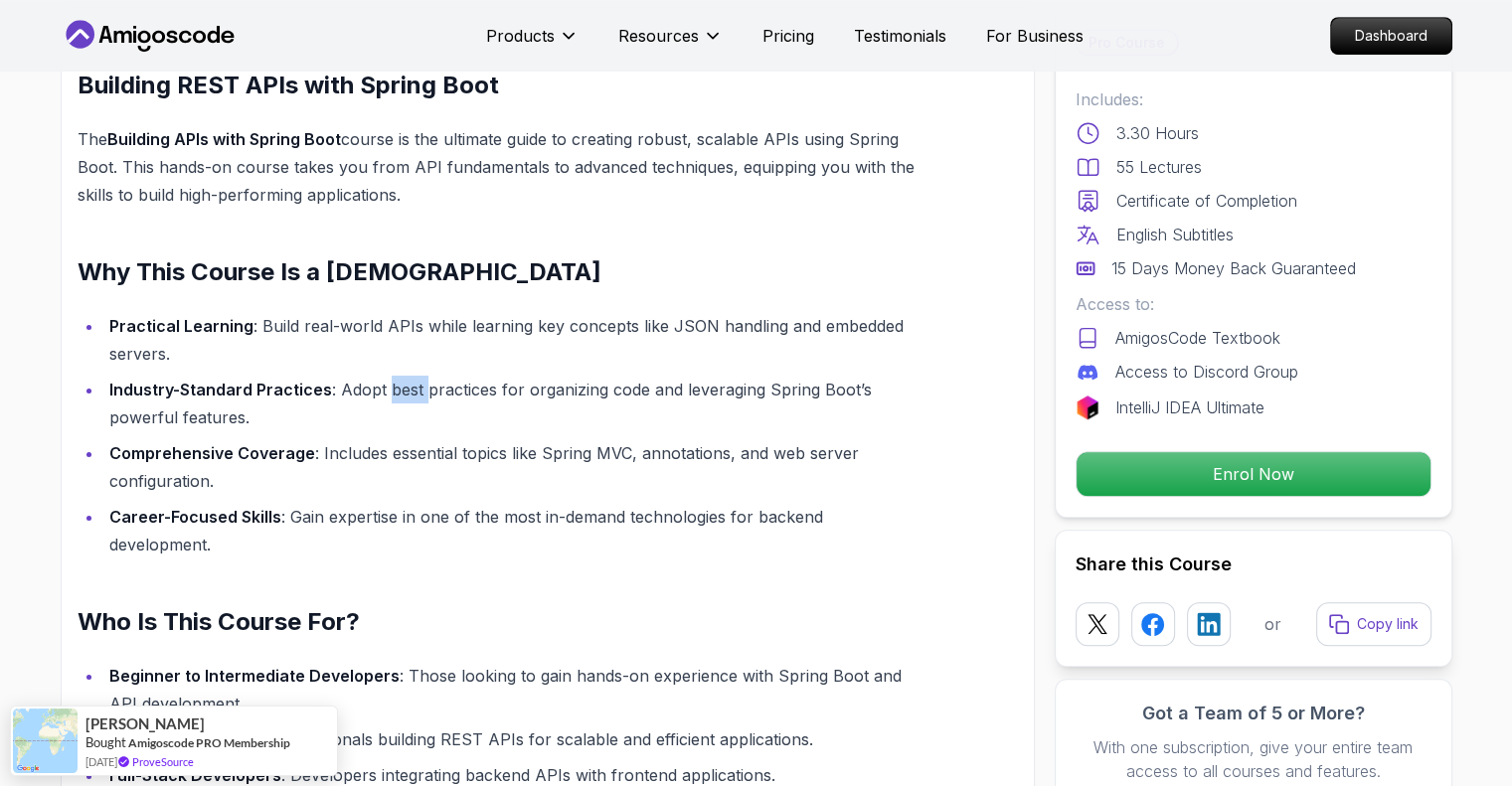 click on "Industry-Standard Practices : Adopt best practices for organizing code and leveraging Spring Boot’s powerful features." at bounding box center [513, 403] 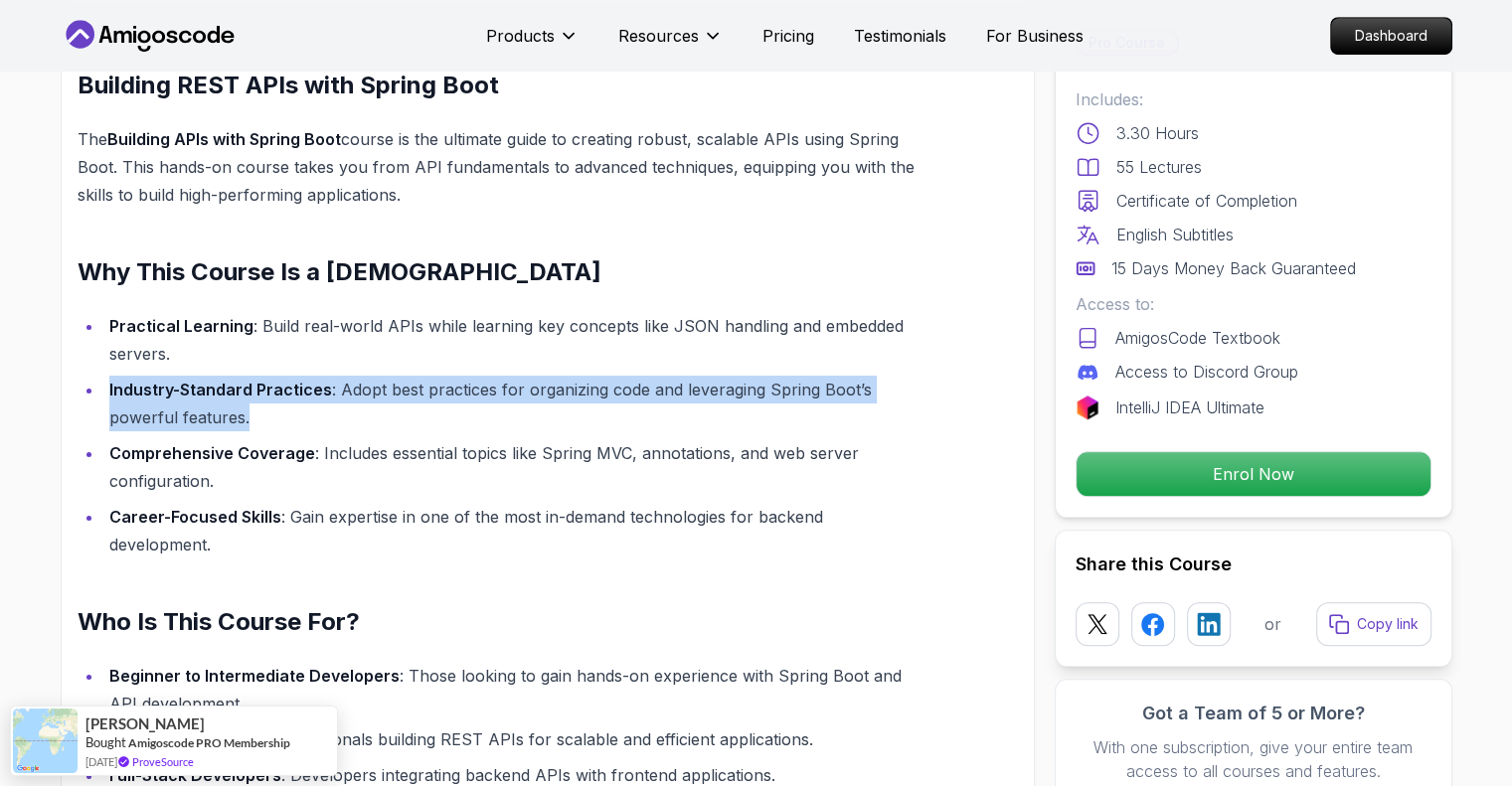 click on "Industry-Standard Practices : Adopt best practices for organizing code and leveraging Spring Boot’s powerful features." at bounding box center [513, 403] 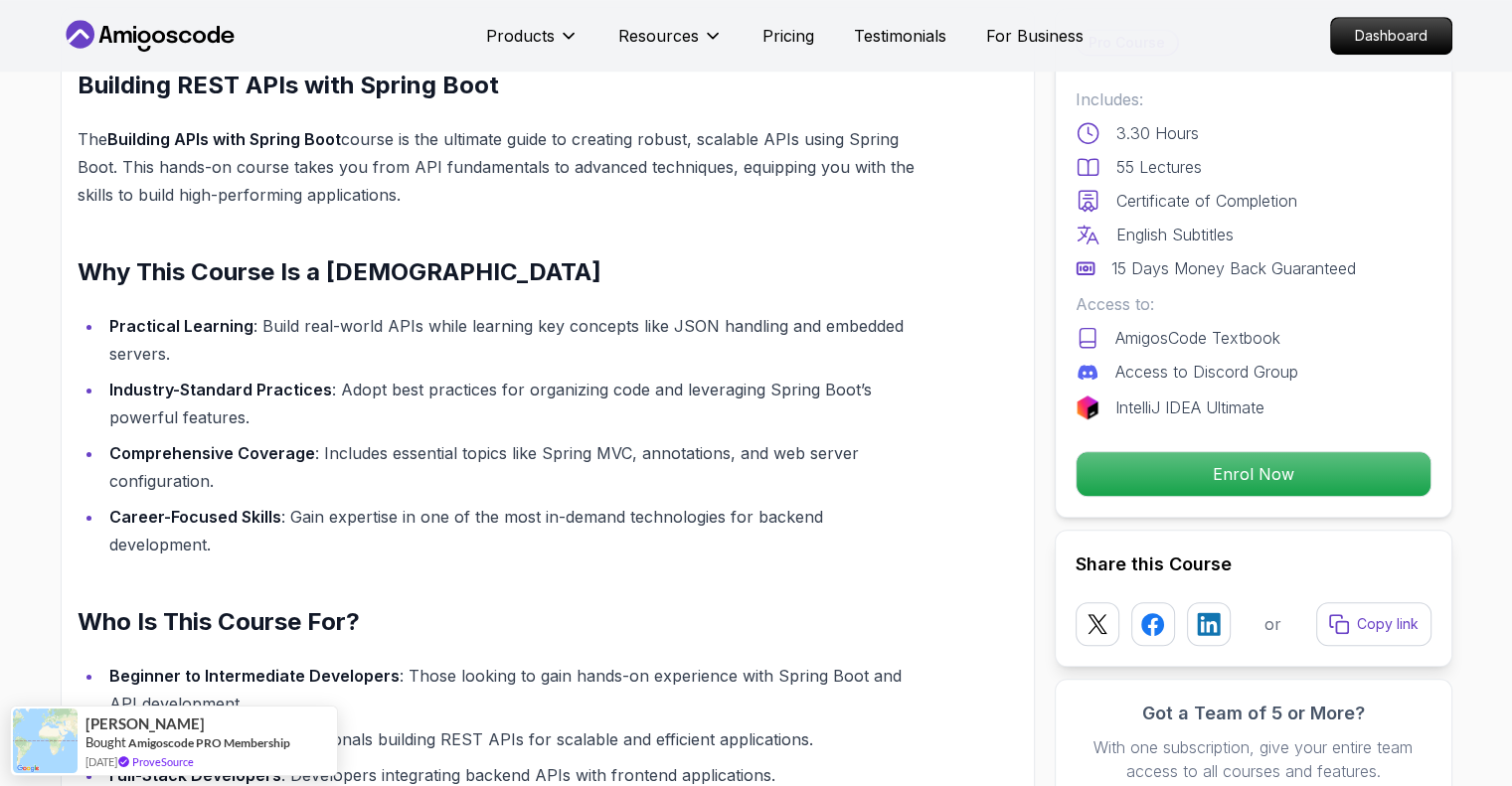 click on "Comprehensive Coverage : Includes essential topics like Spring MVC, annotations, and web server configuration." at bounding box center [513, 467] 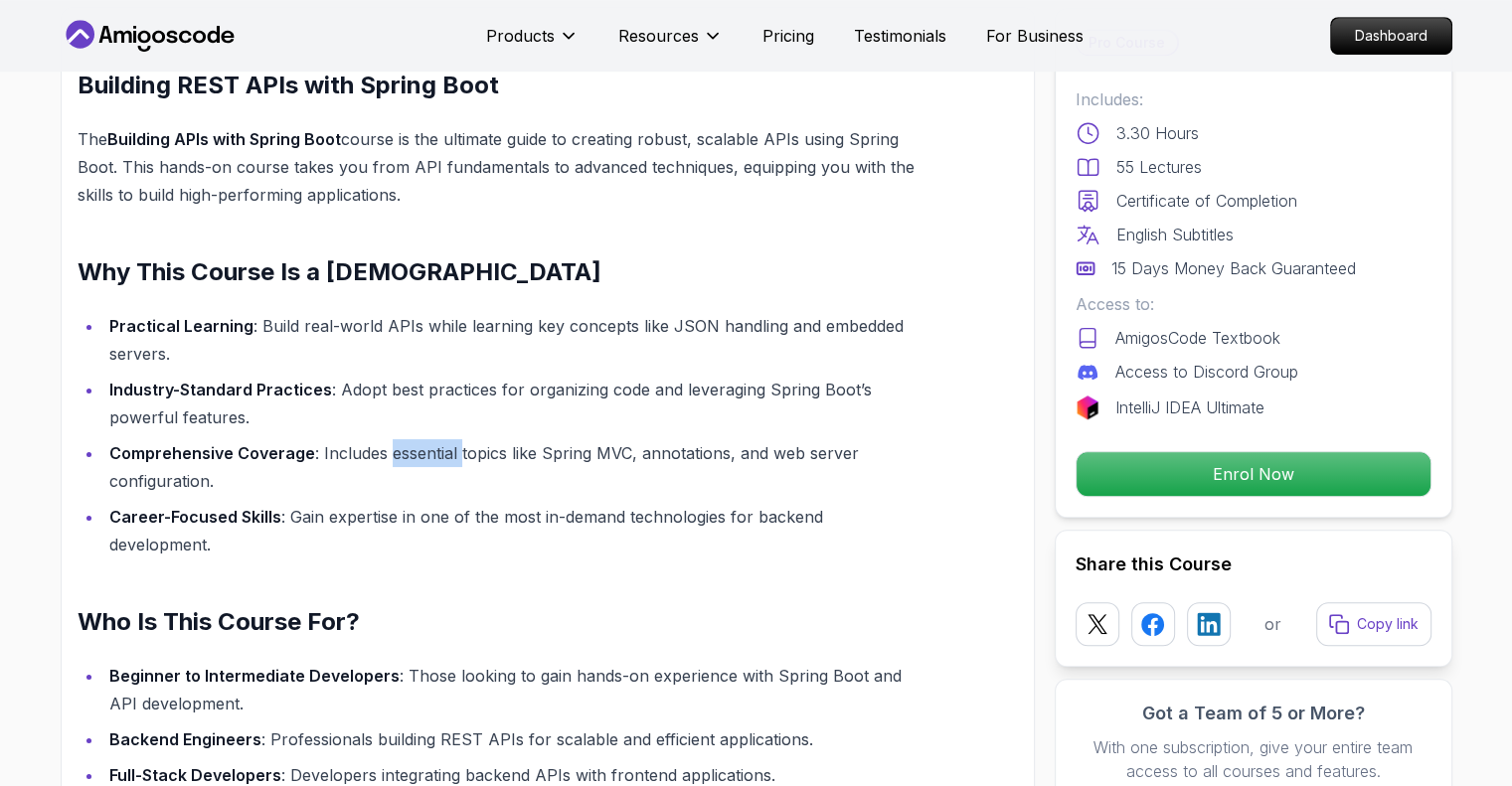 click on "Comprehensive Coverage : Includes essential topics like Spring MVC, annotations, and web server configuration." at bounding box center [513, 467] 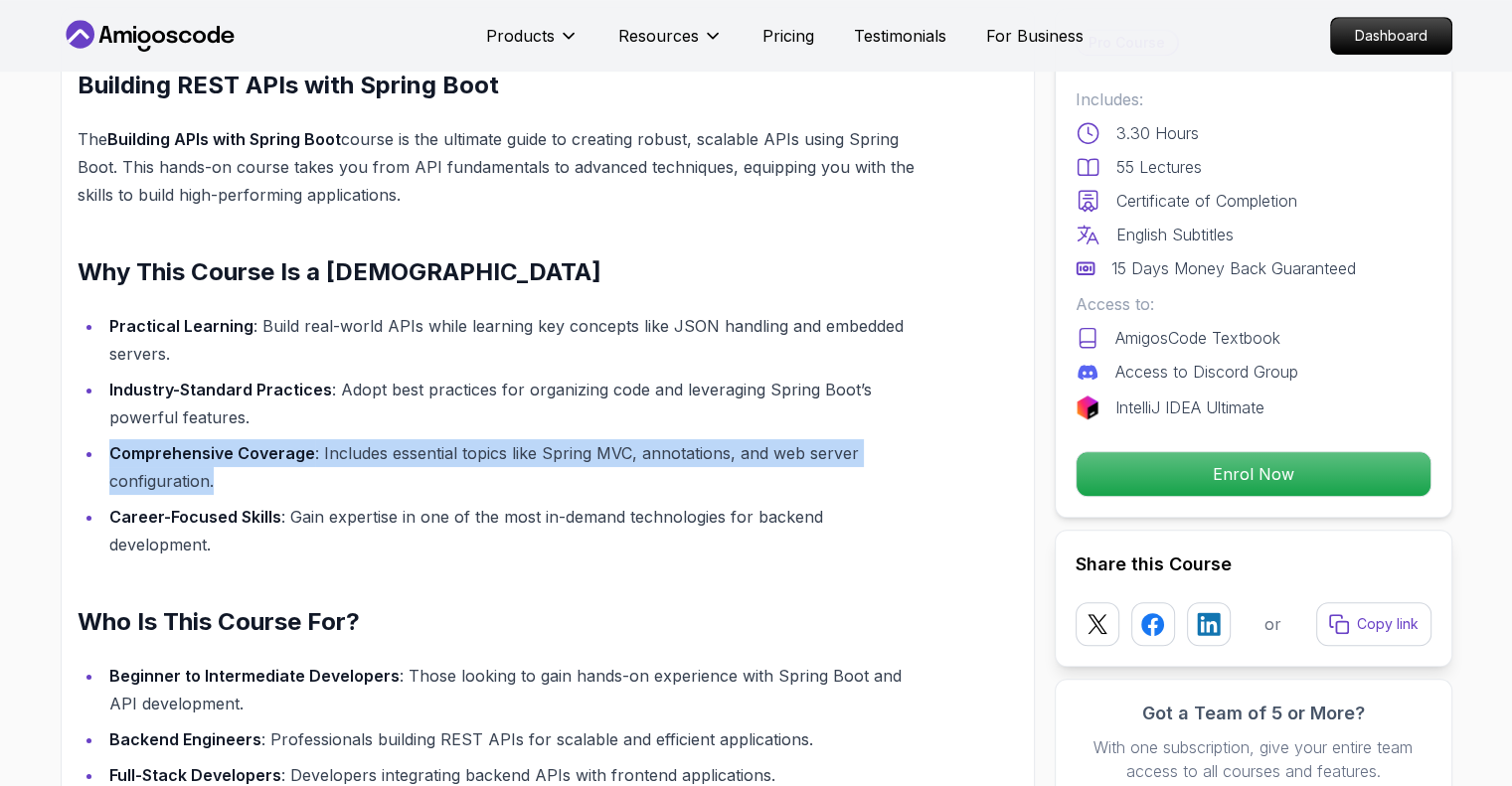 click on "Comprehensive Coverage : Includes essential topics like Spring MVC, annotations, and web server configuration." at bounding box center [513, 467] 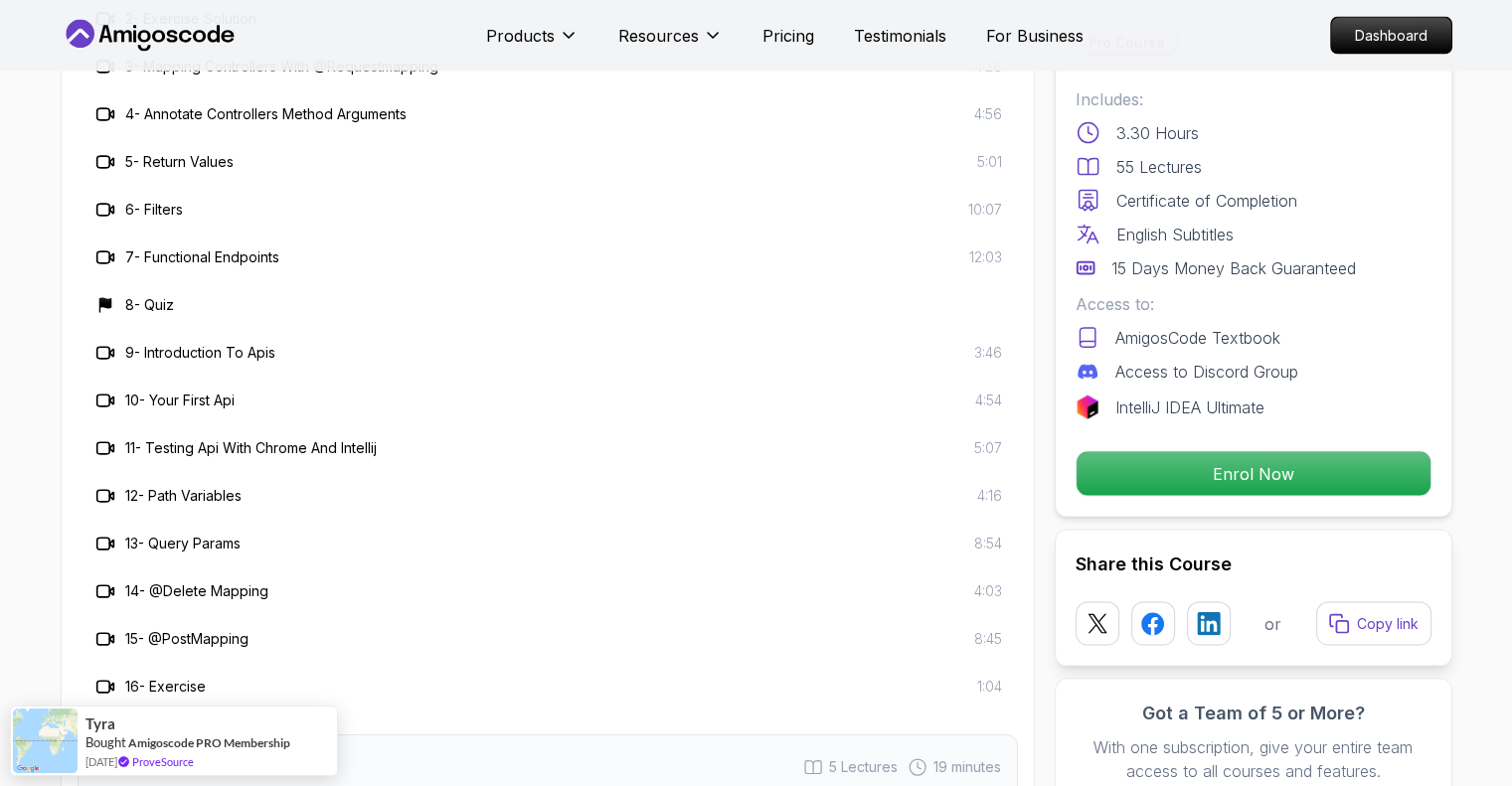 scroll, scrollTop: 3975, scrollLeft: 0, axis: vertical 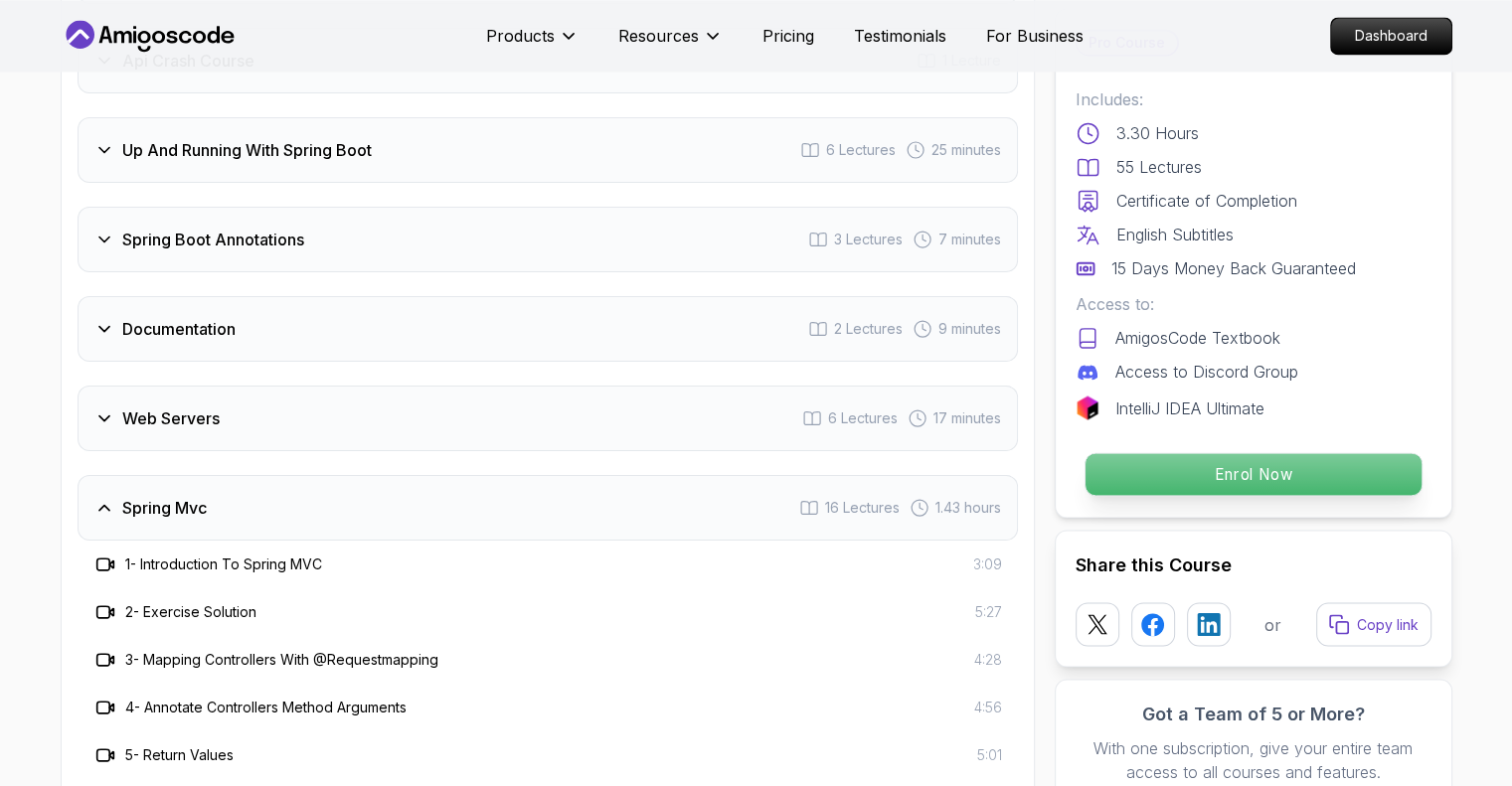 click on "Enrol Now" at bounding box center [1253, 474] 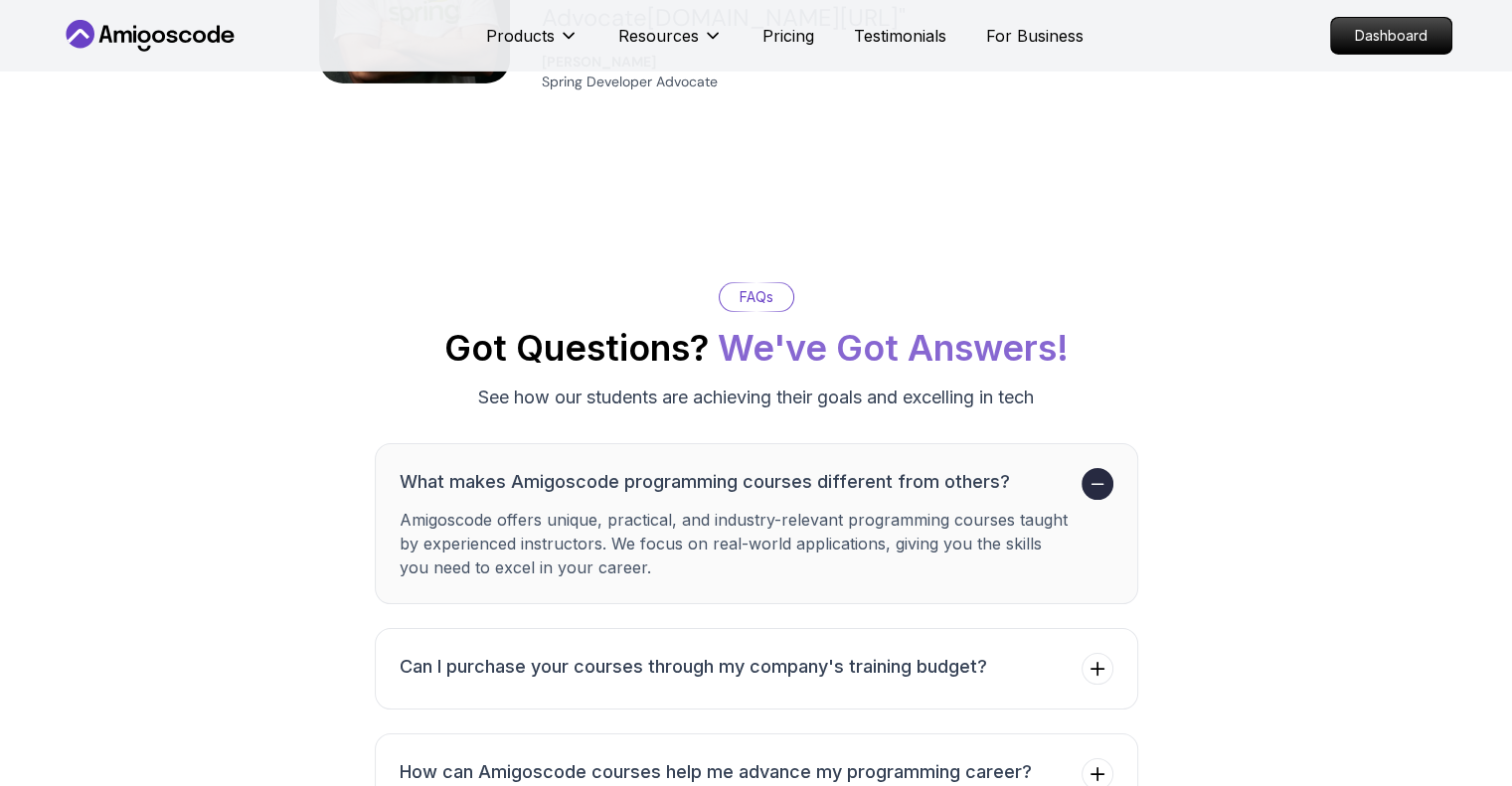 scroll, scrollTop: 6861, scrollLeft: 0, axis: vertical 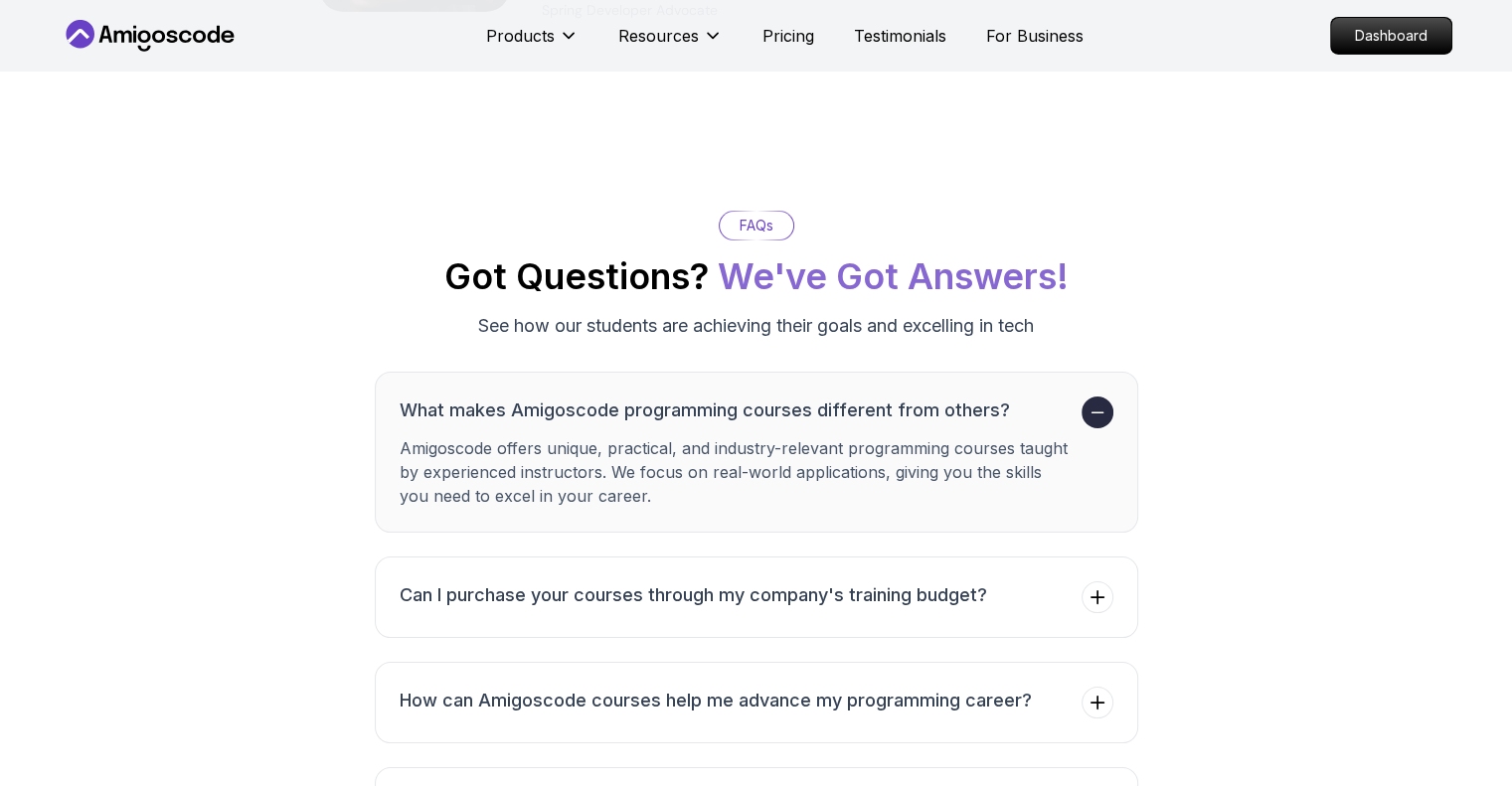 click on "We've Got Answers!" at bounding box center (893, 276) 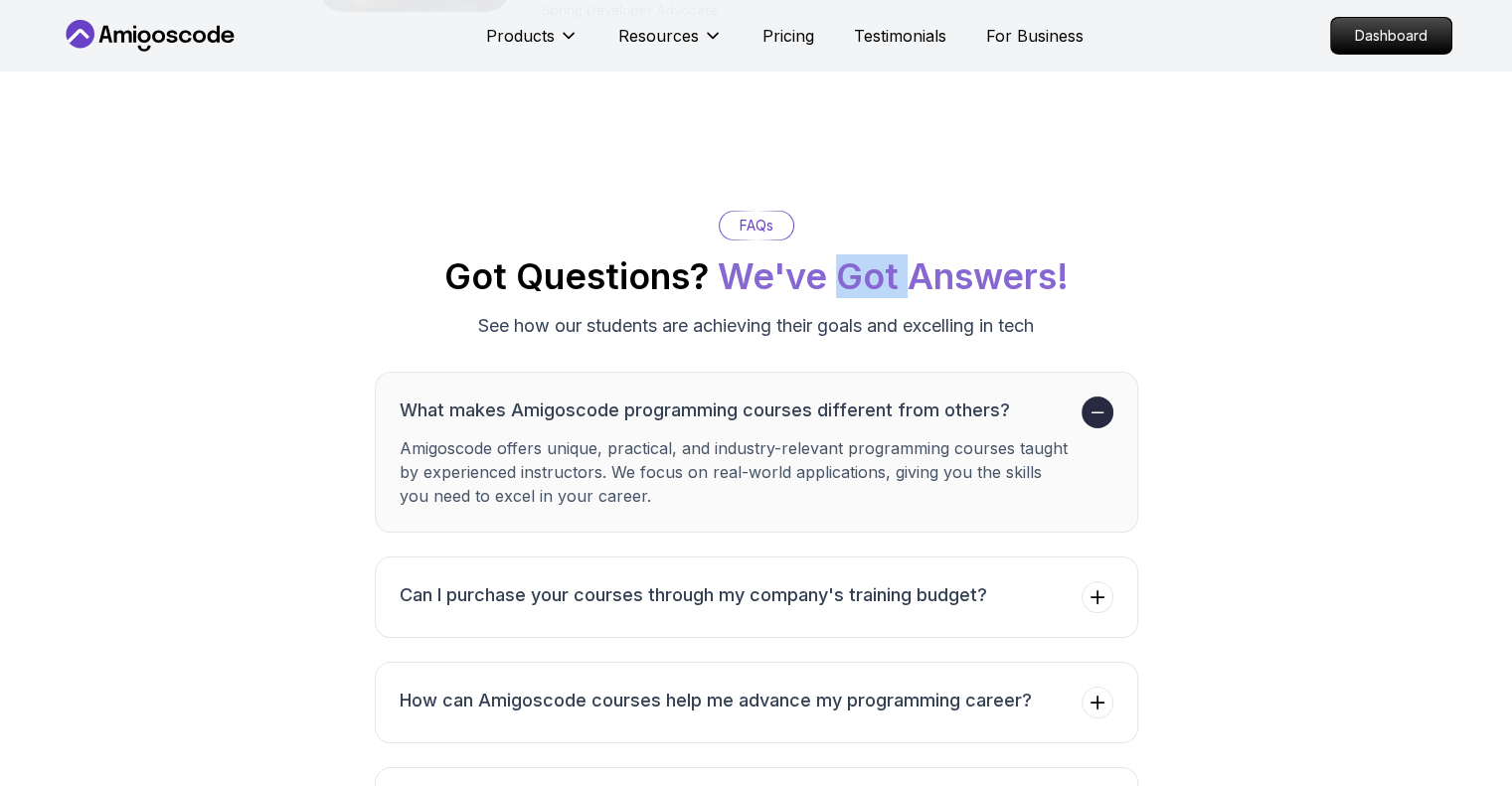 click on "We've Got Answers!" at bounding box center (893, 276) 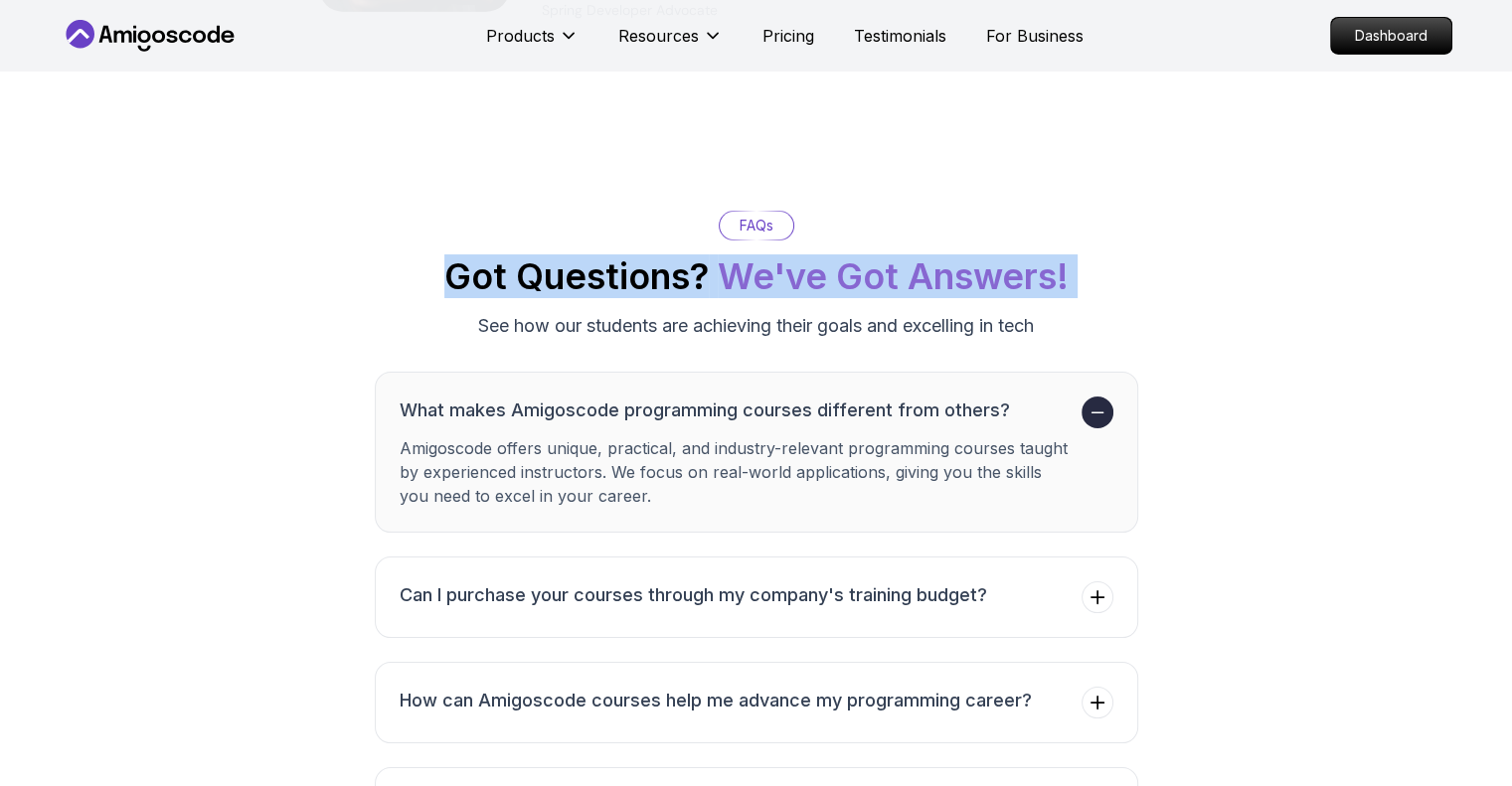 click on "We've Got Answers!" at bounding box center [893, 276] 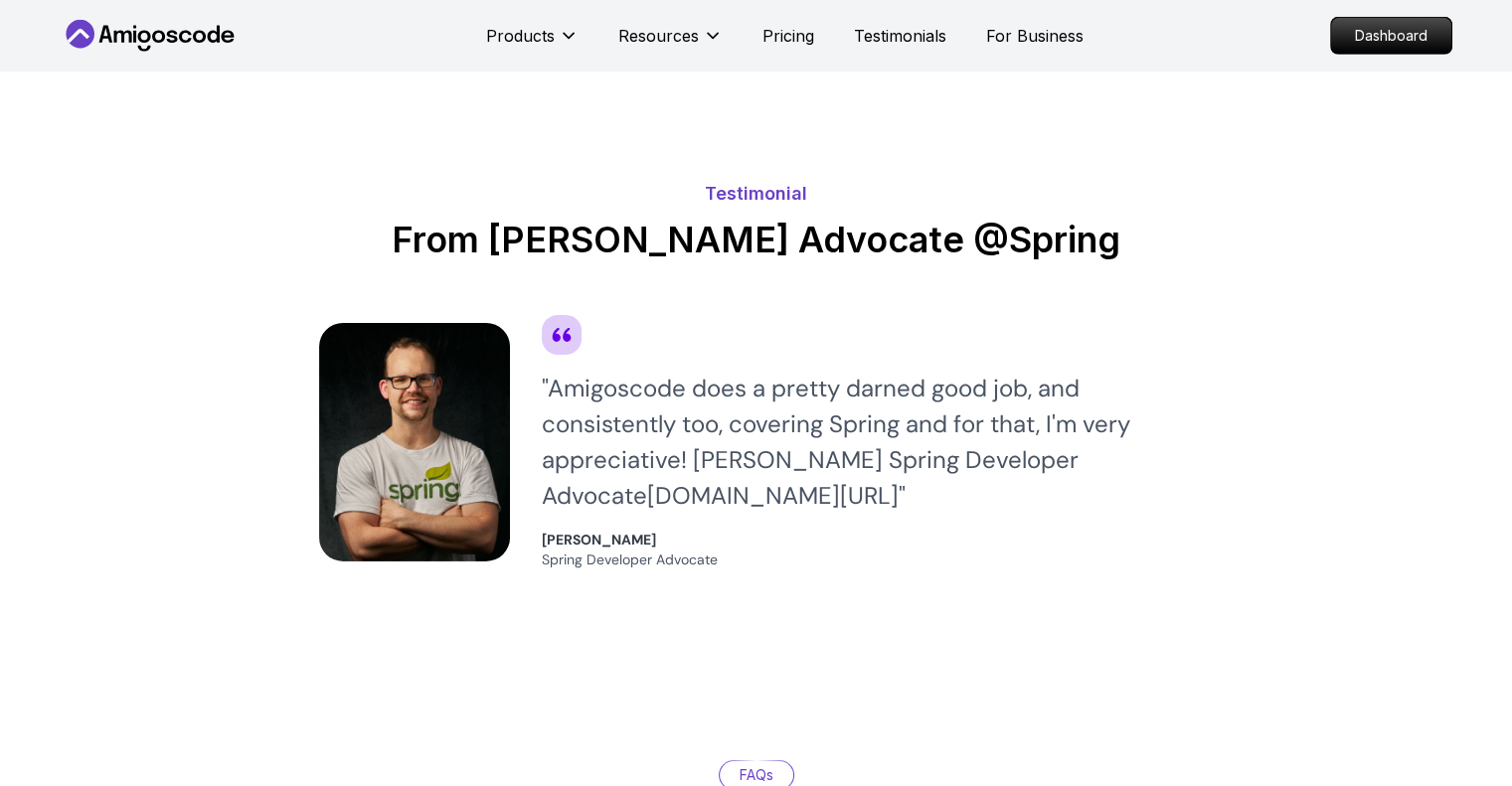 scroll, scrollTop: 6265, scrollLeft: 0, axis: vertical 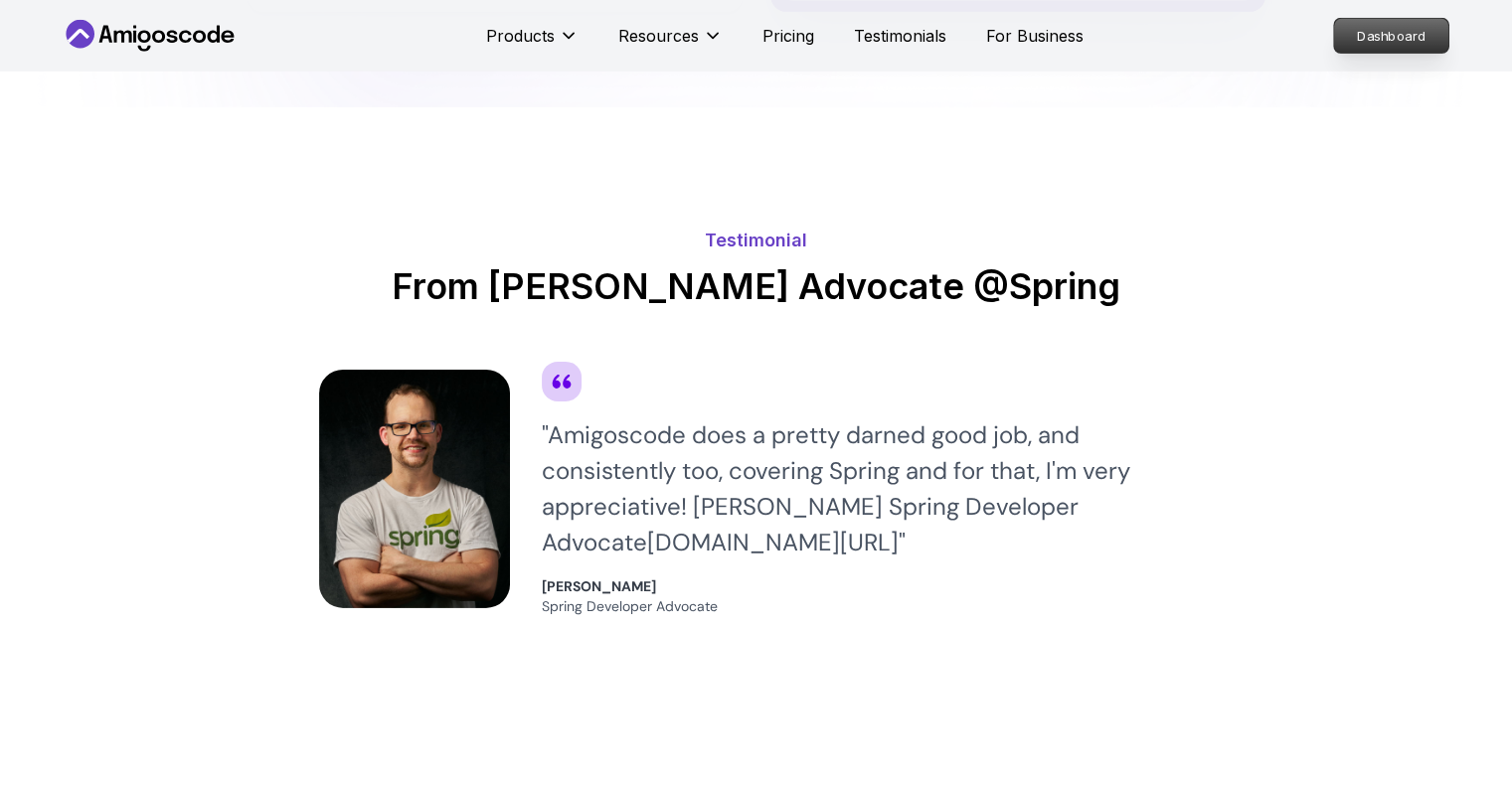 click on "Dashboard" at bounding box center [1391, 36] 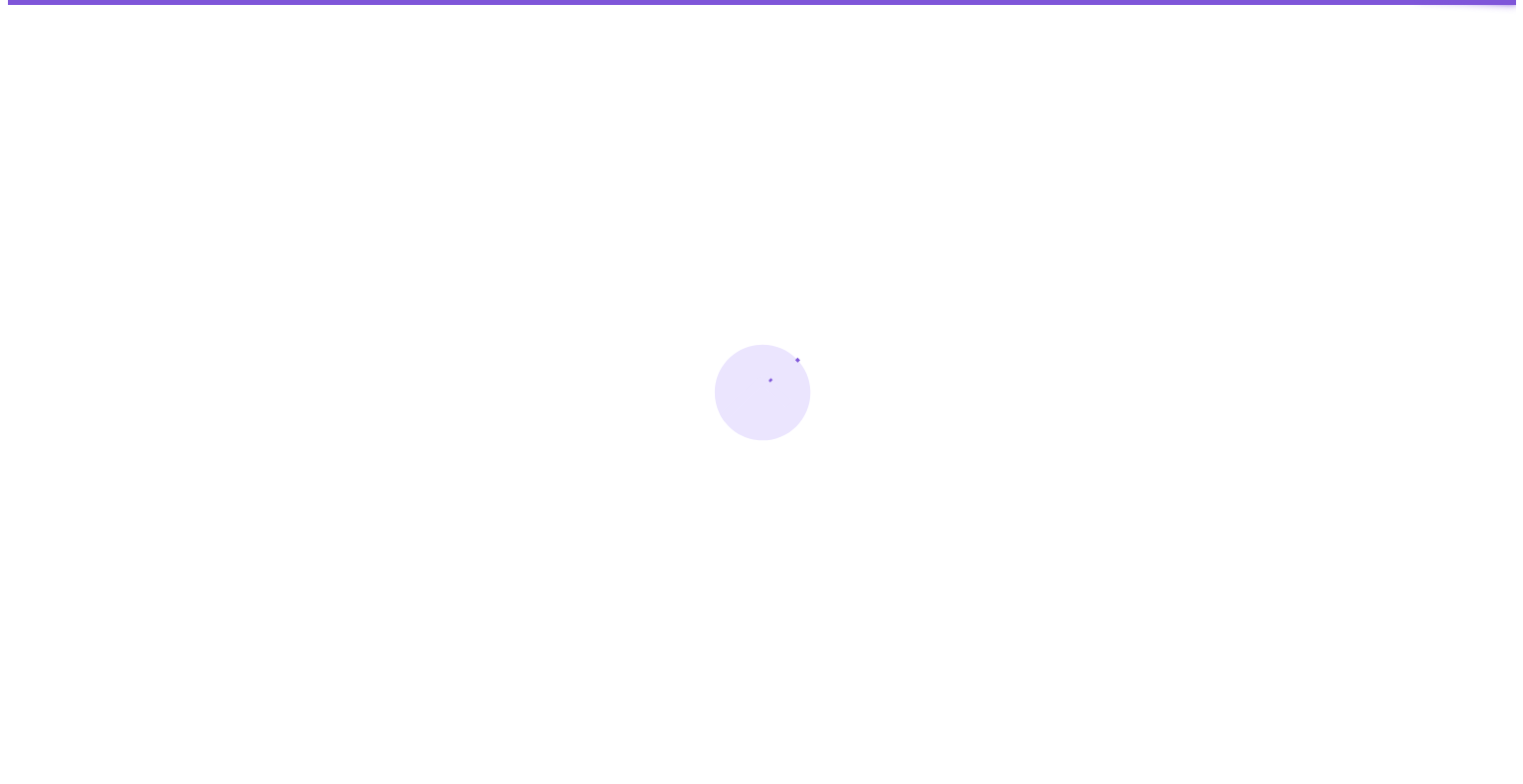 scroll, scrollTop: 0, scrollLeft: 0, axis: both 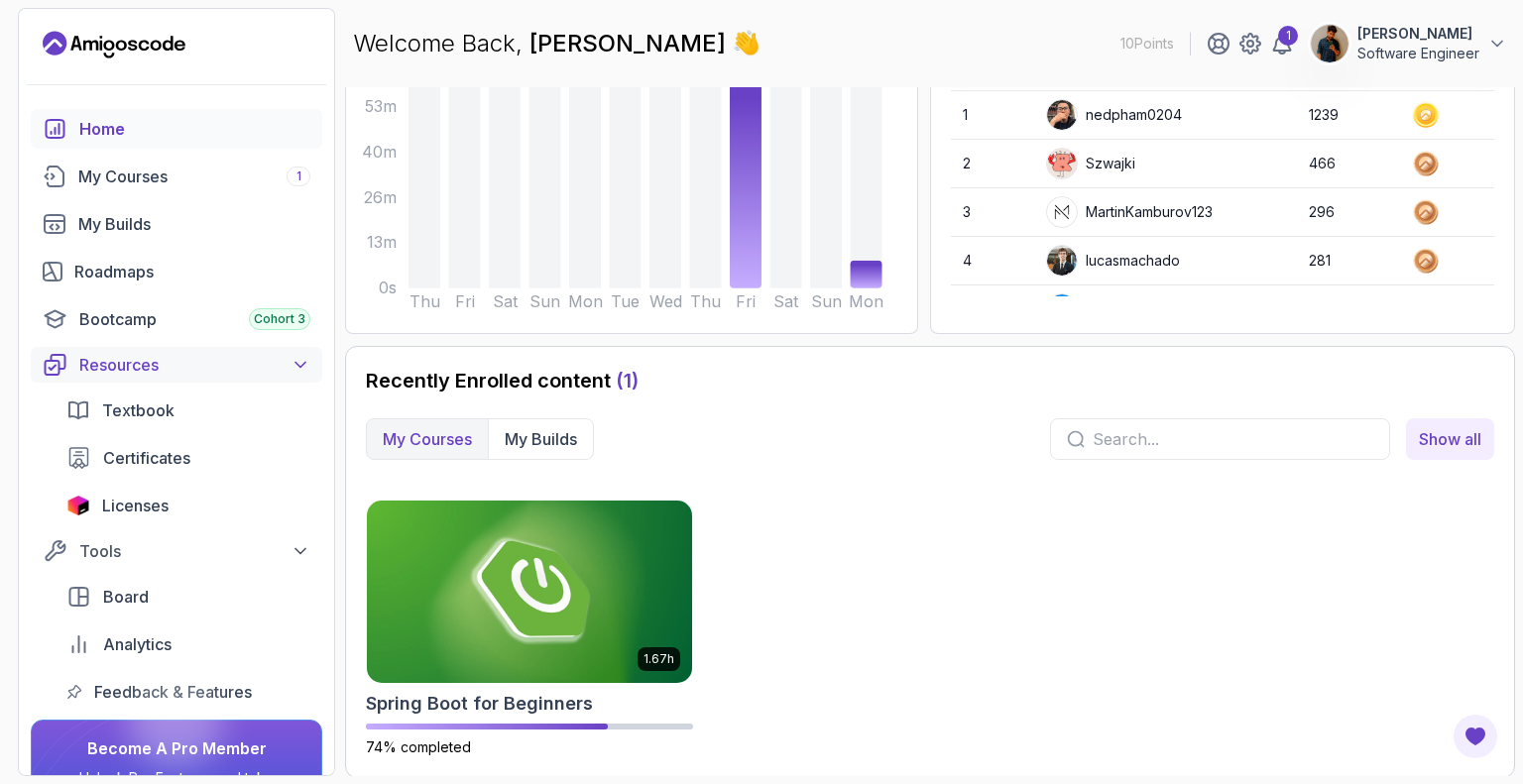 click on "Resources" at bounding box center [176, 365] 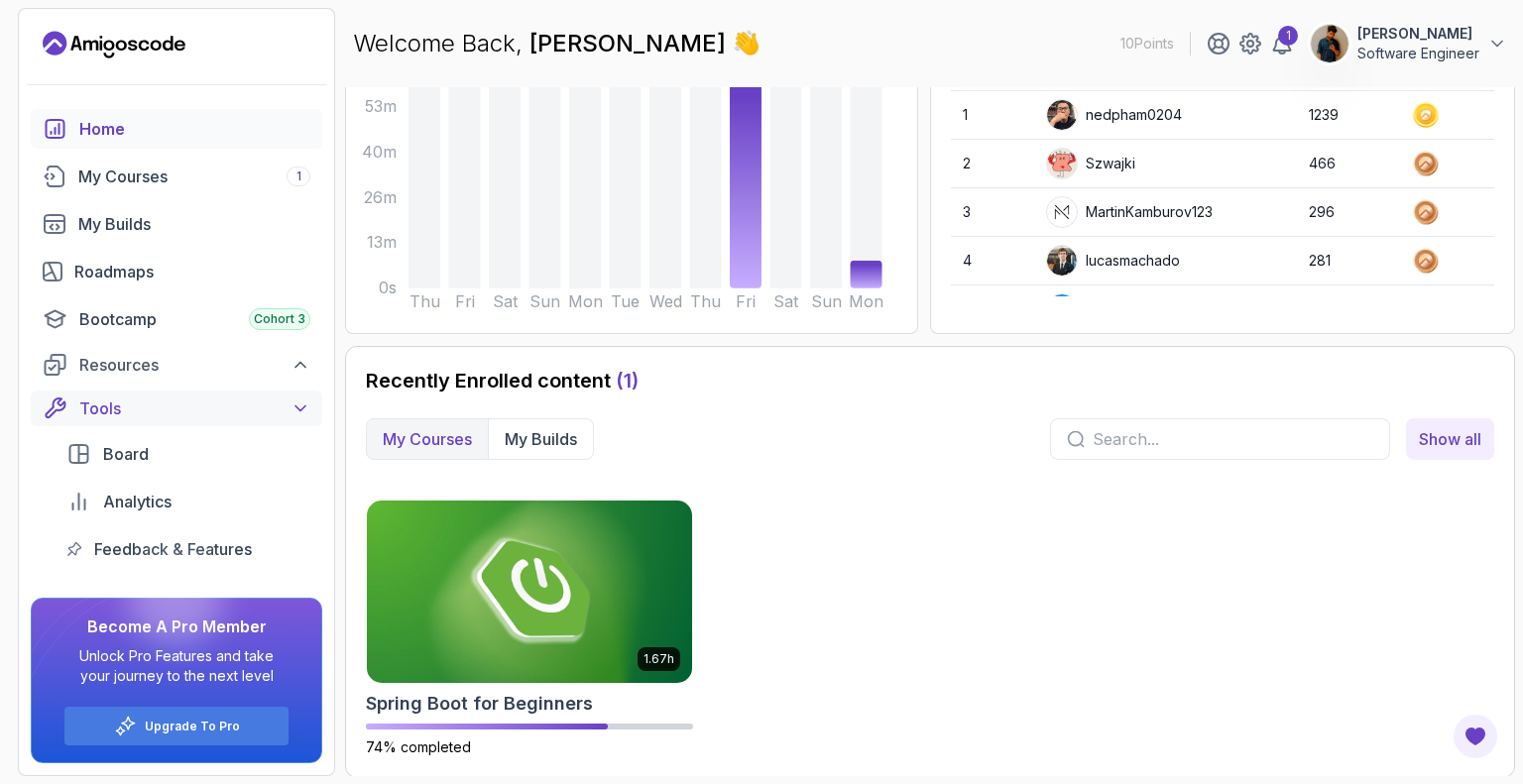 click on "Tools" at bounding box center [176, 408] 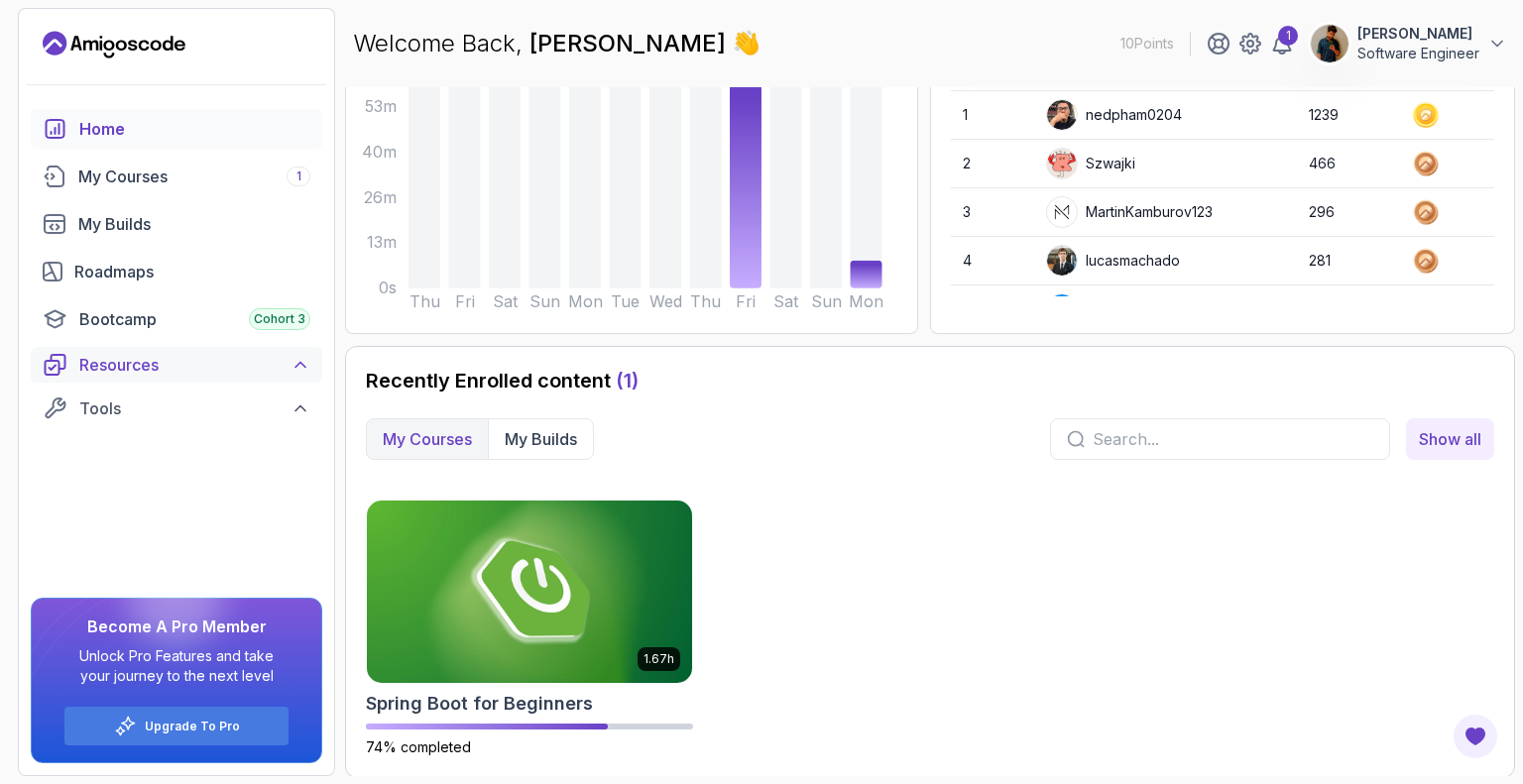 click 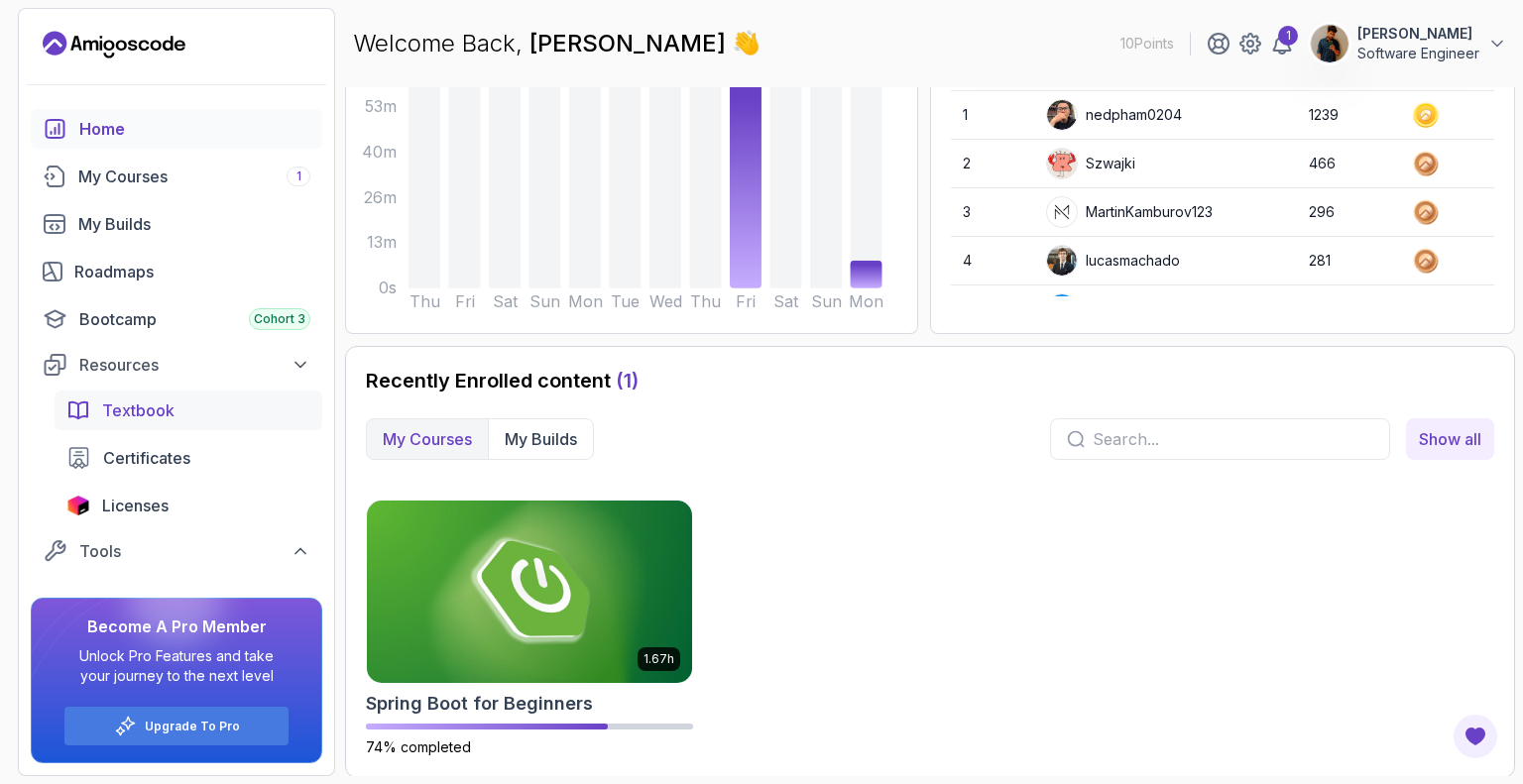 click on "Textbook" at bounding box center (206, 410) 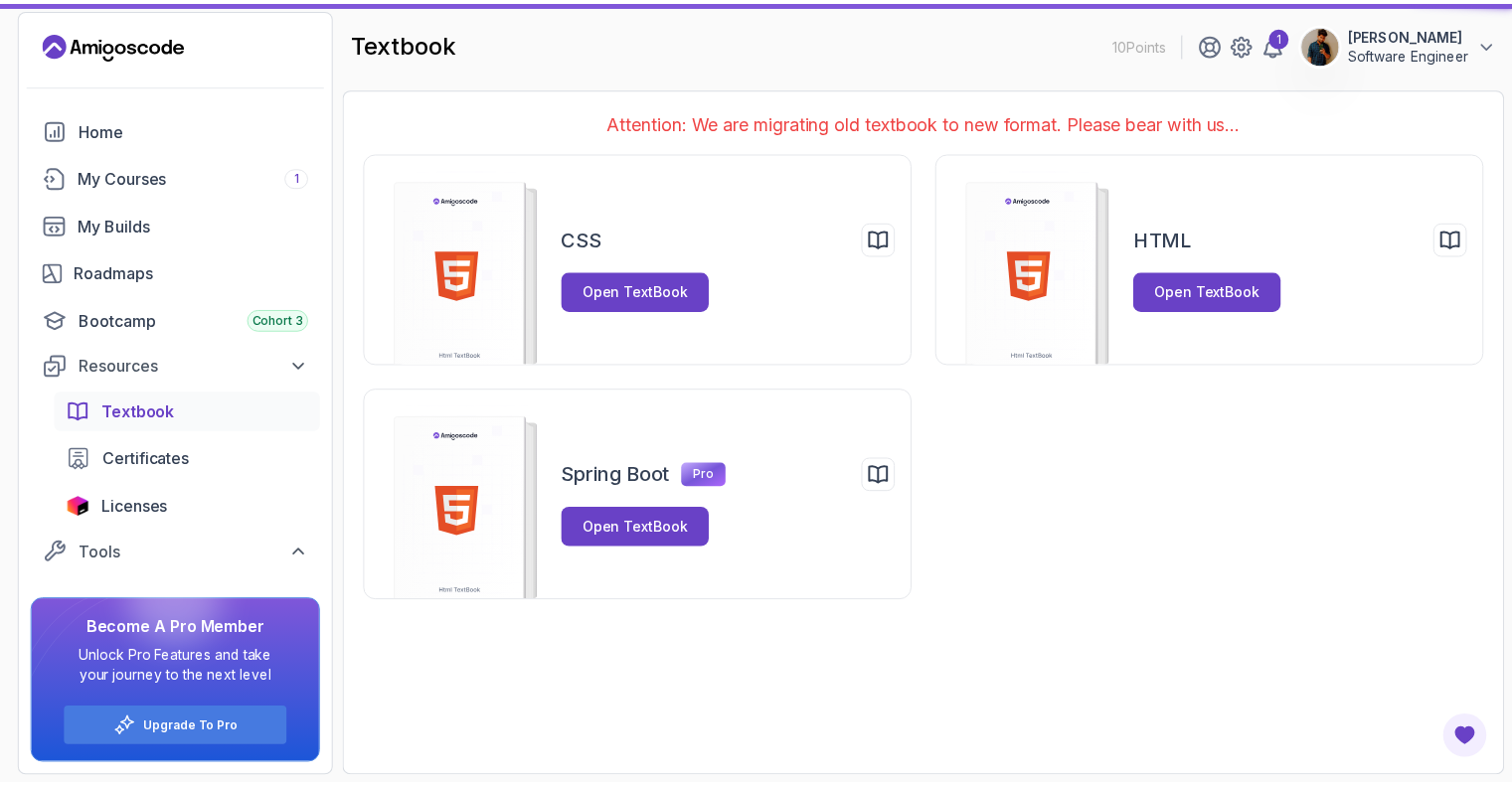 scroll, scrollTop: 0, scrollLeft: 0, axis: both 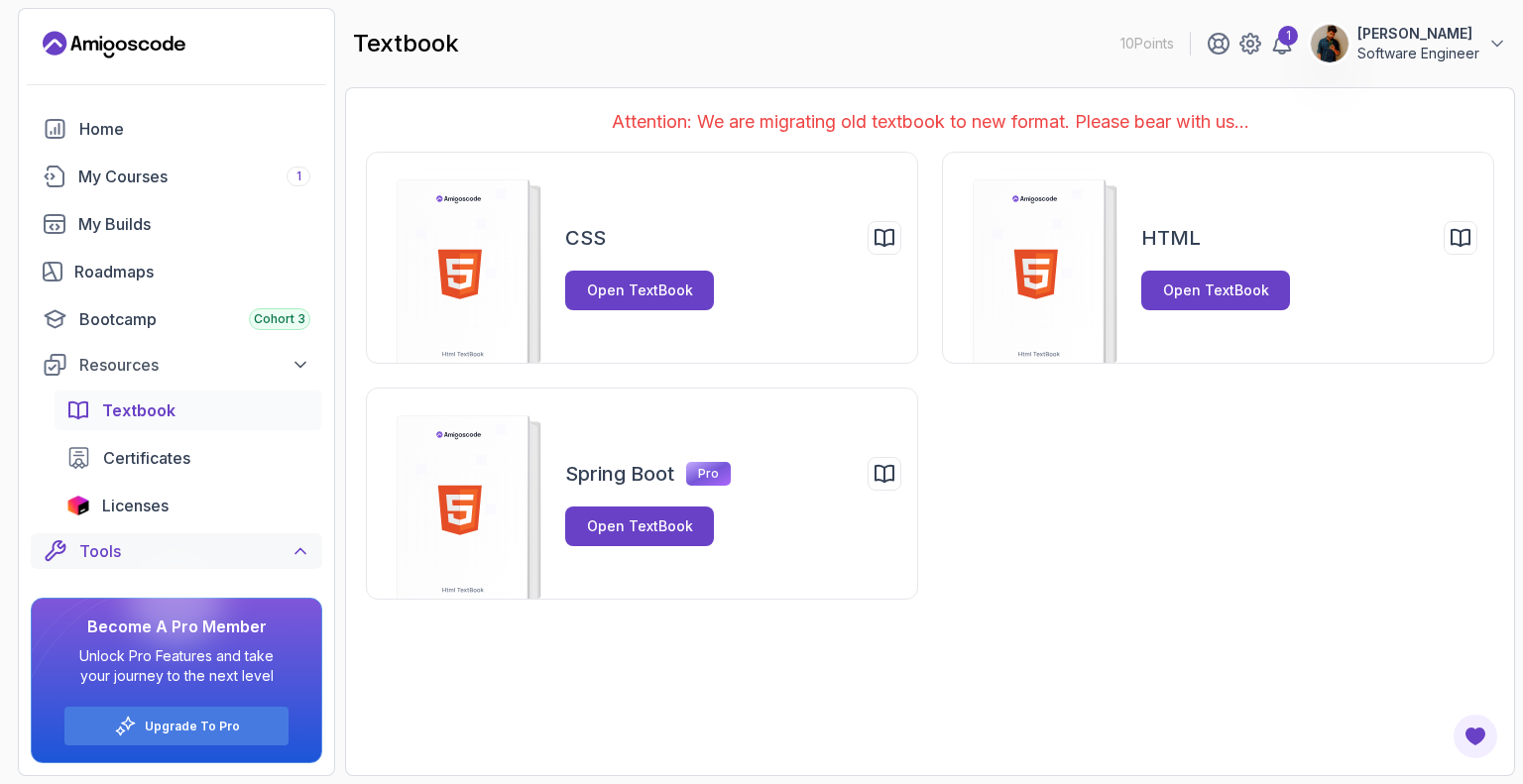 click 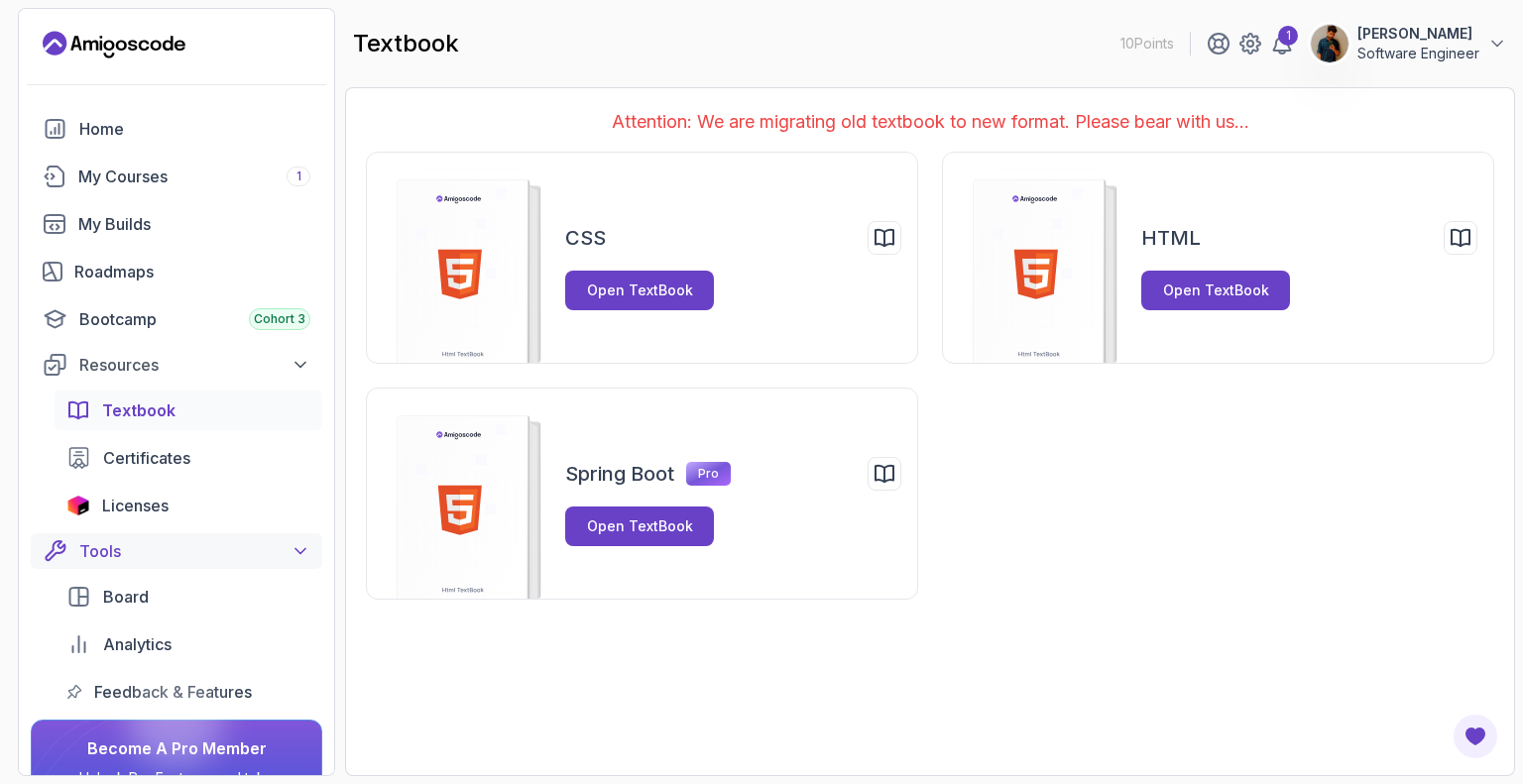 click 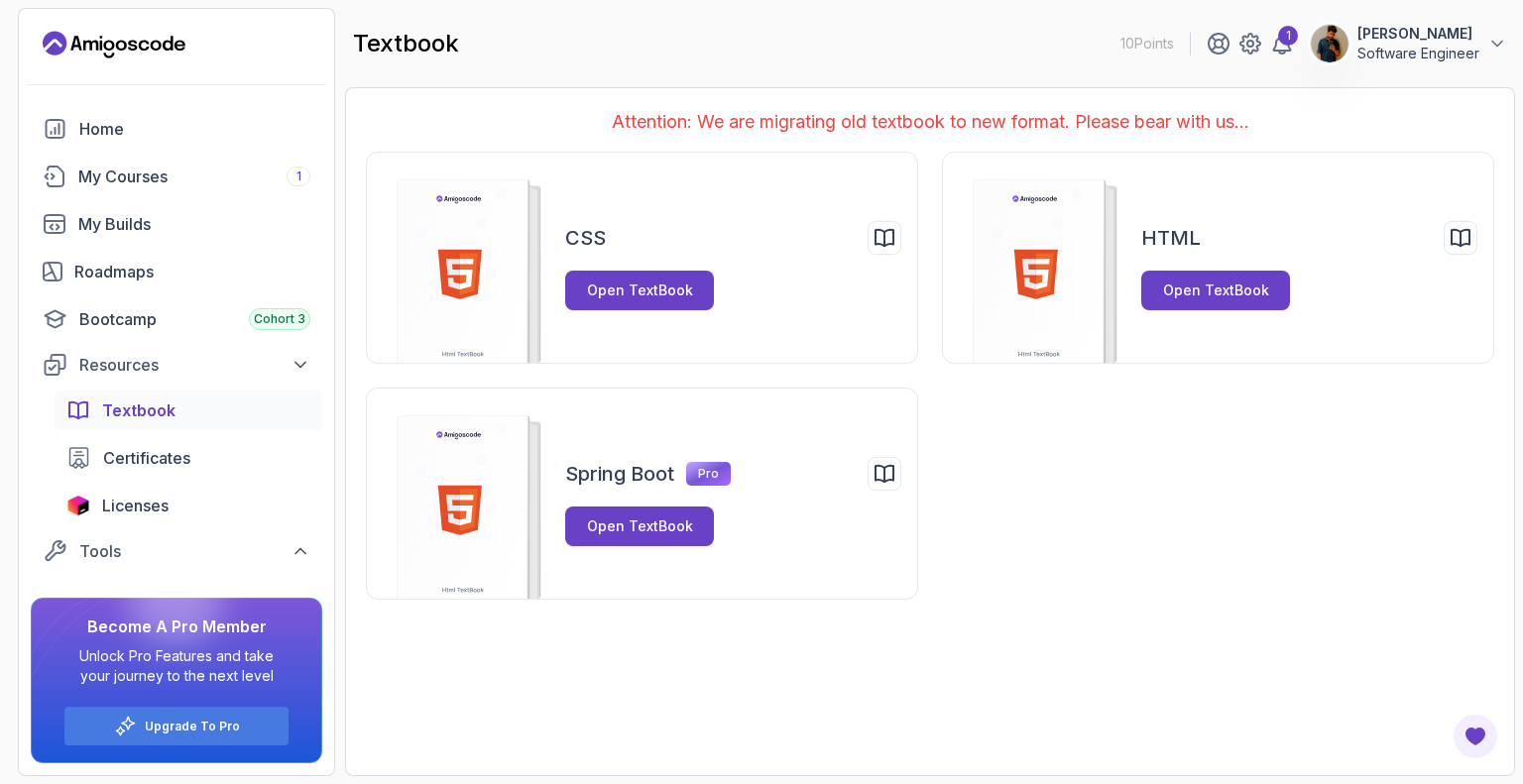 click 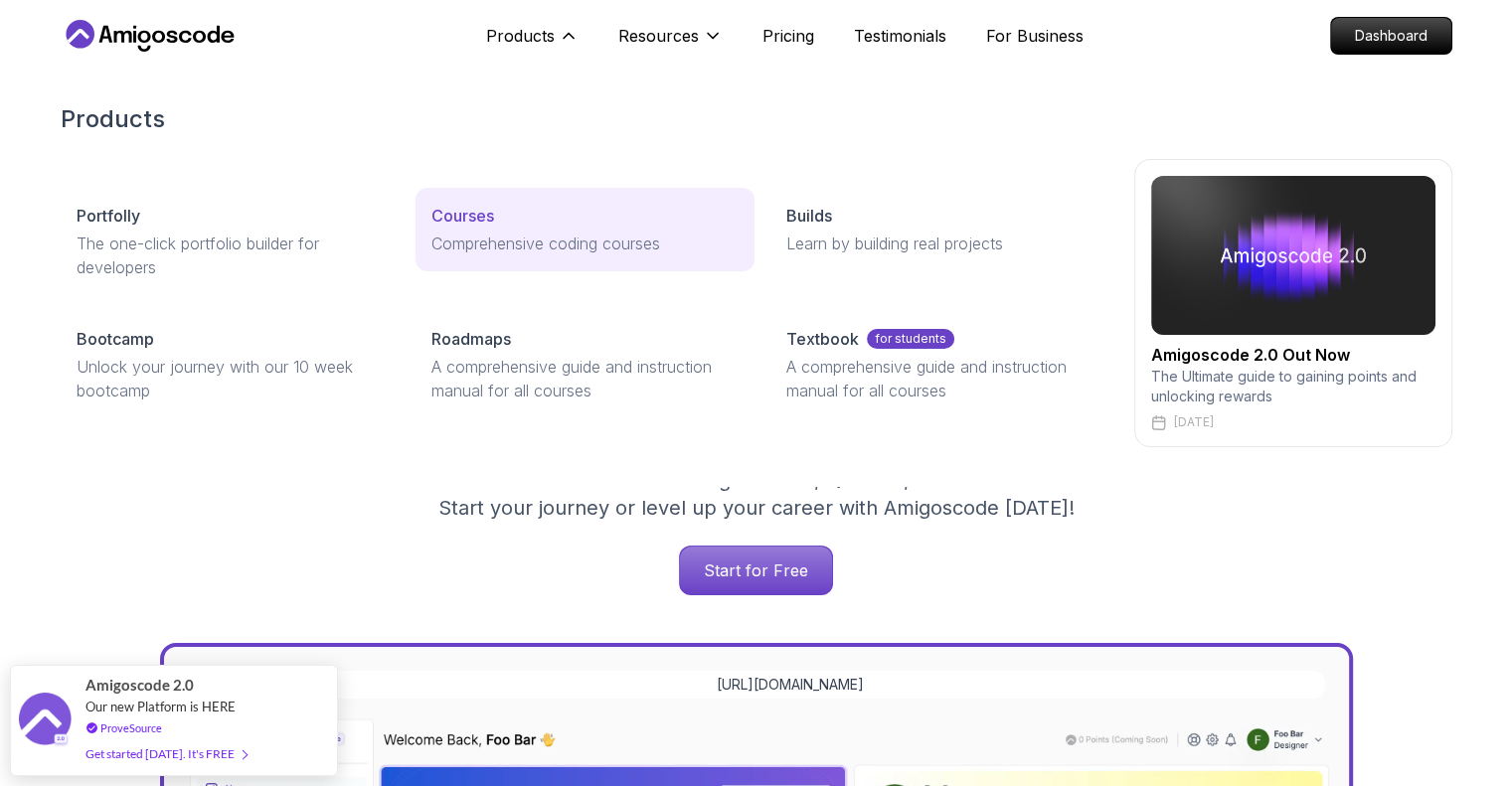 click on "Comprehensive coding courses" at bounding box center [585, 243] 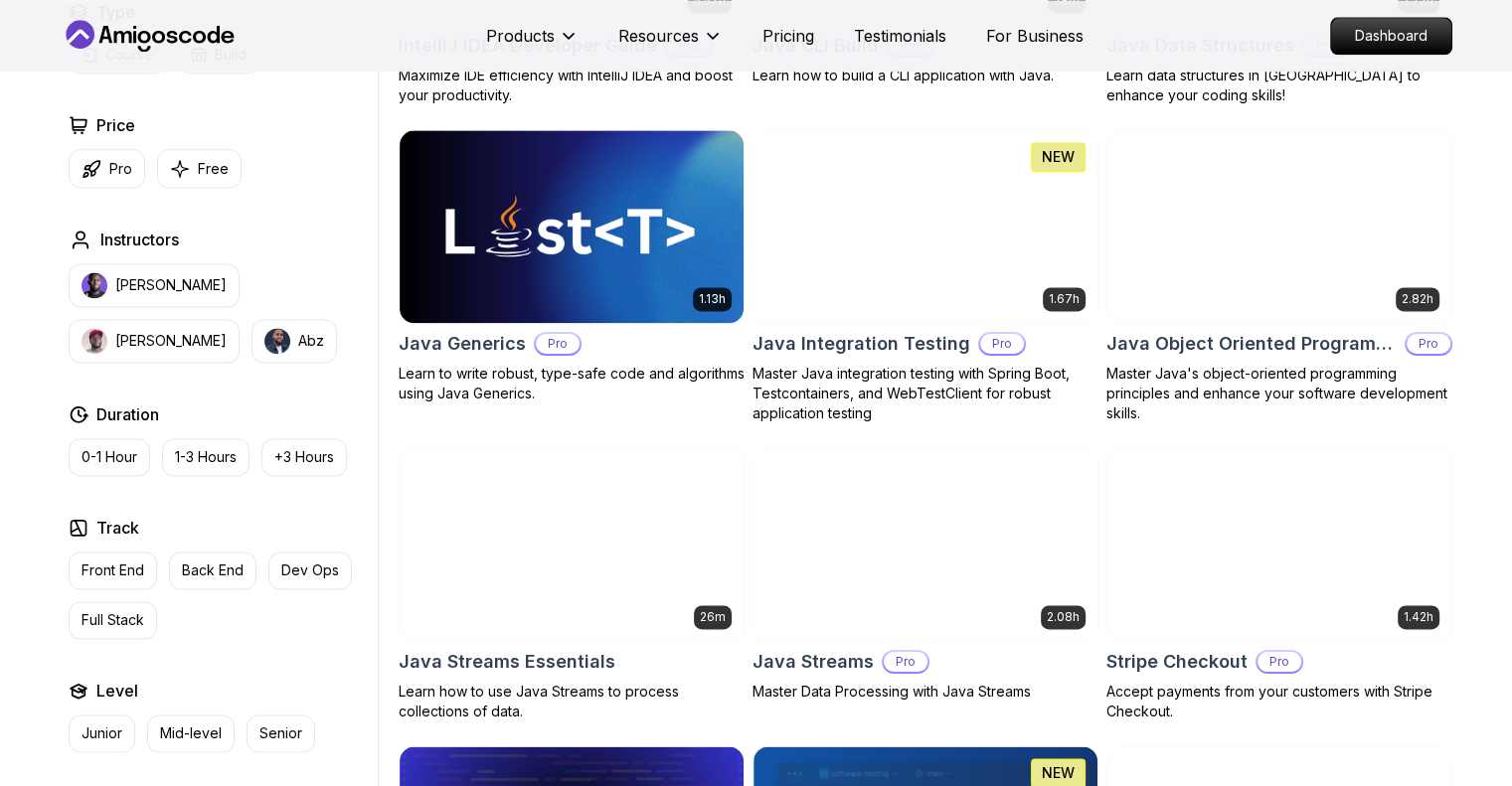 scroll, scrollTop: 2782, scrollLeft: 0, axis: vertical 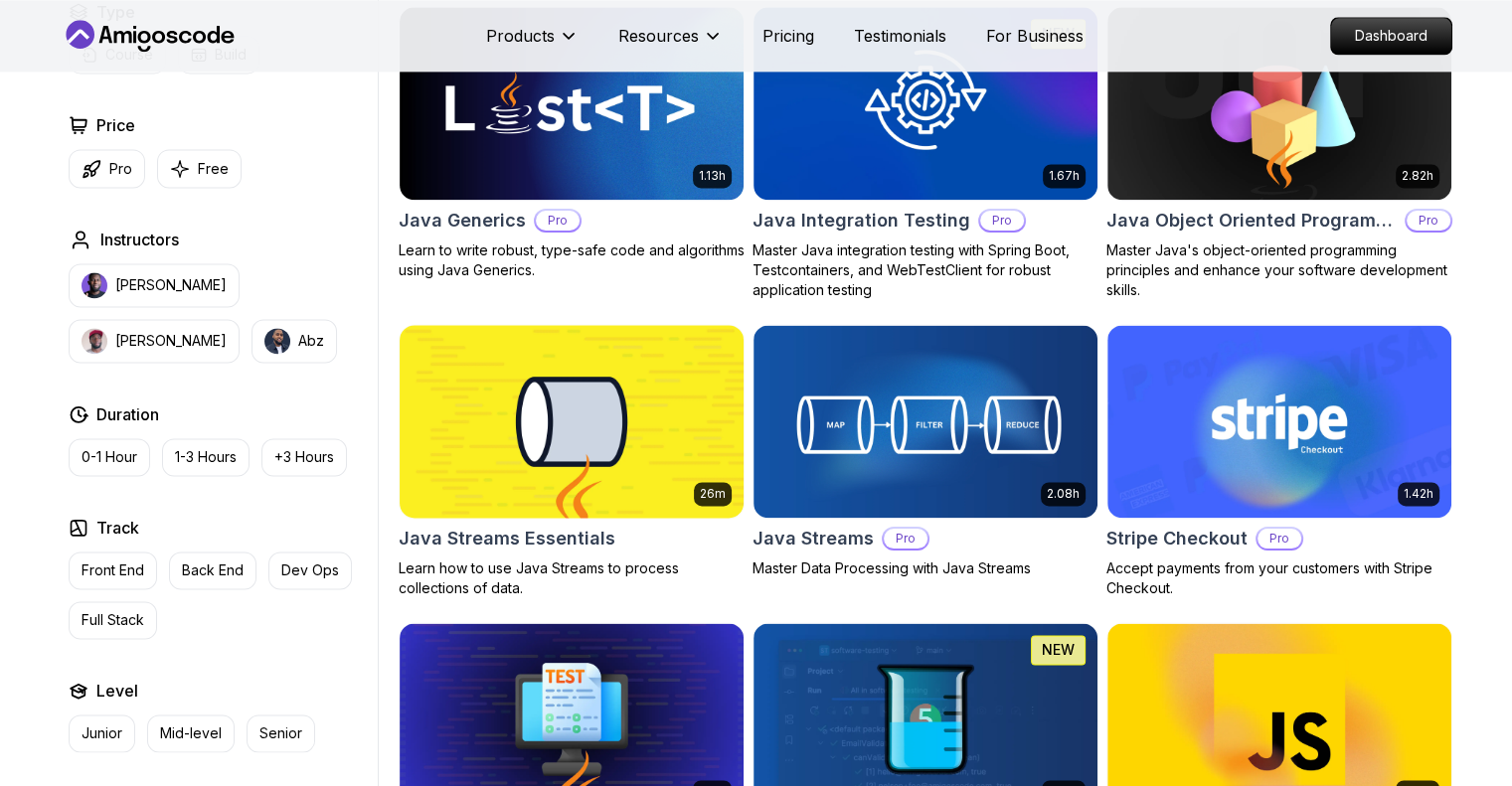 click at bounding box center [571, 420] 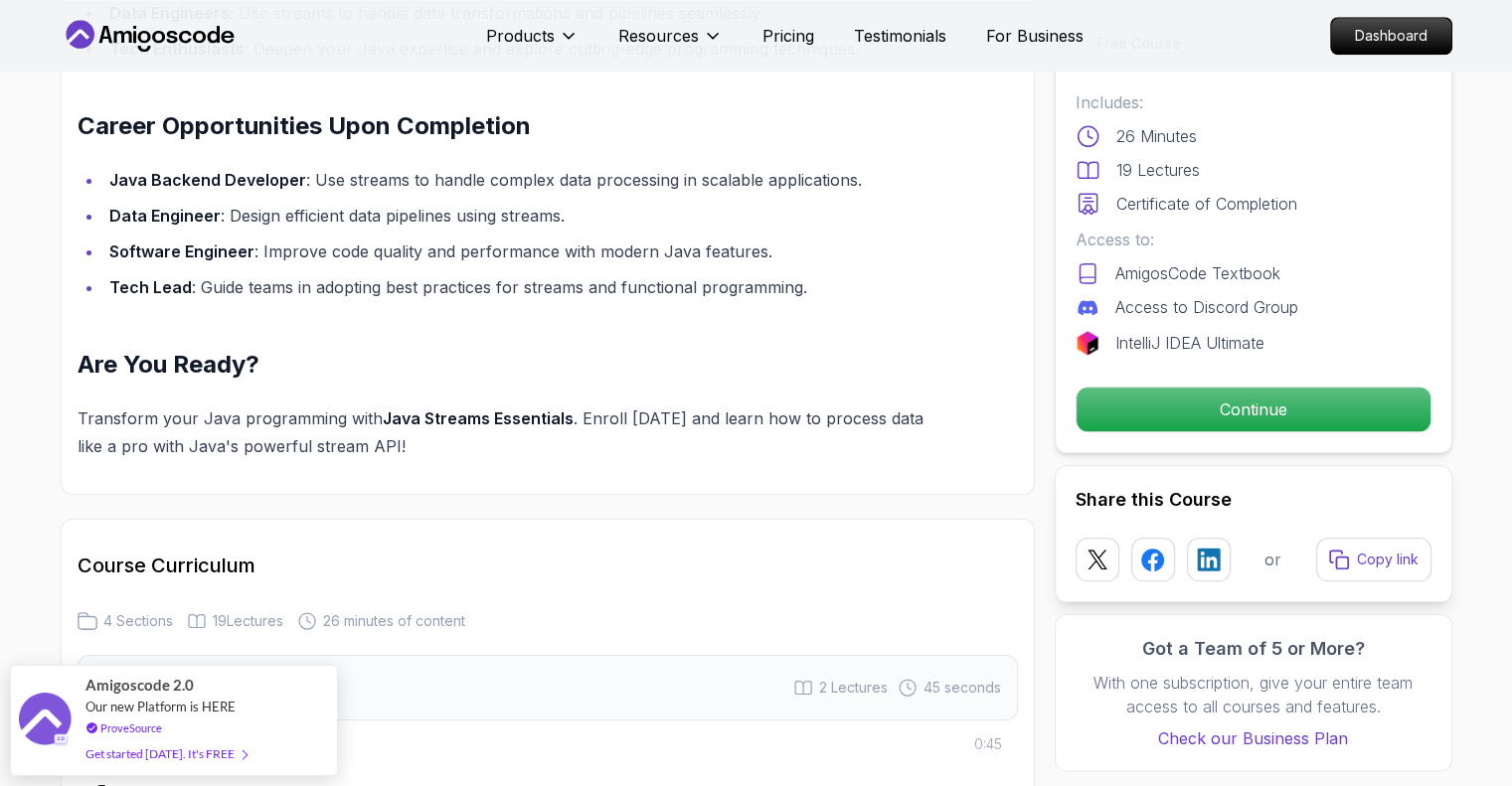 scroll, scrollTop: 2186, scrollLeft: 0, axis: vertical 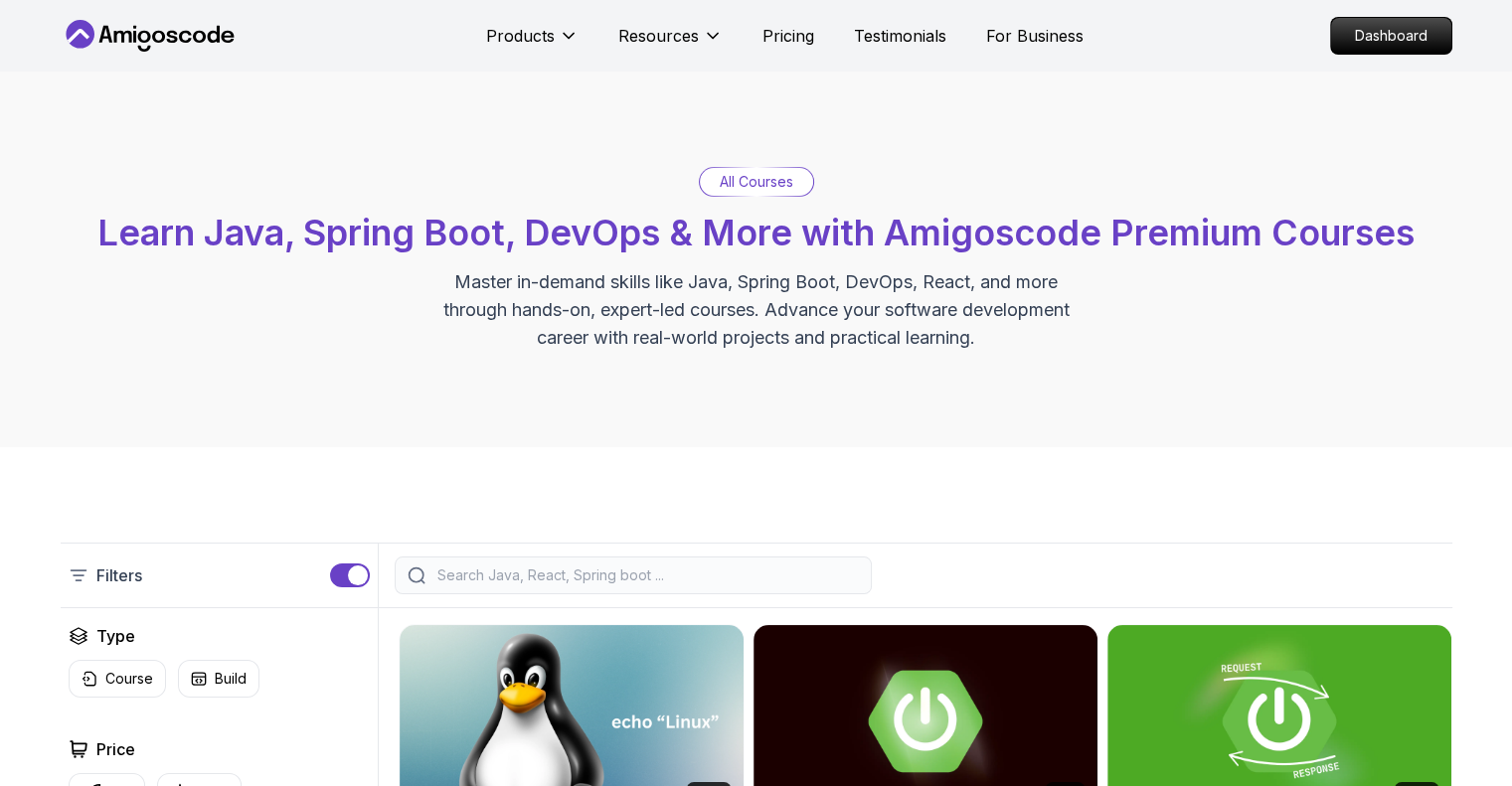 click on "All Courses" at bounding box center (756, 182) 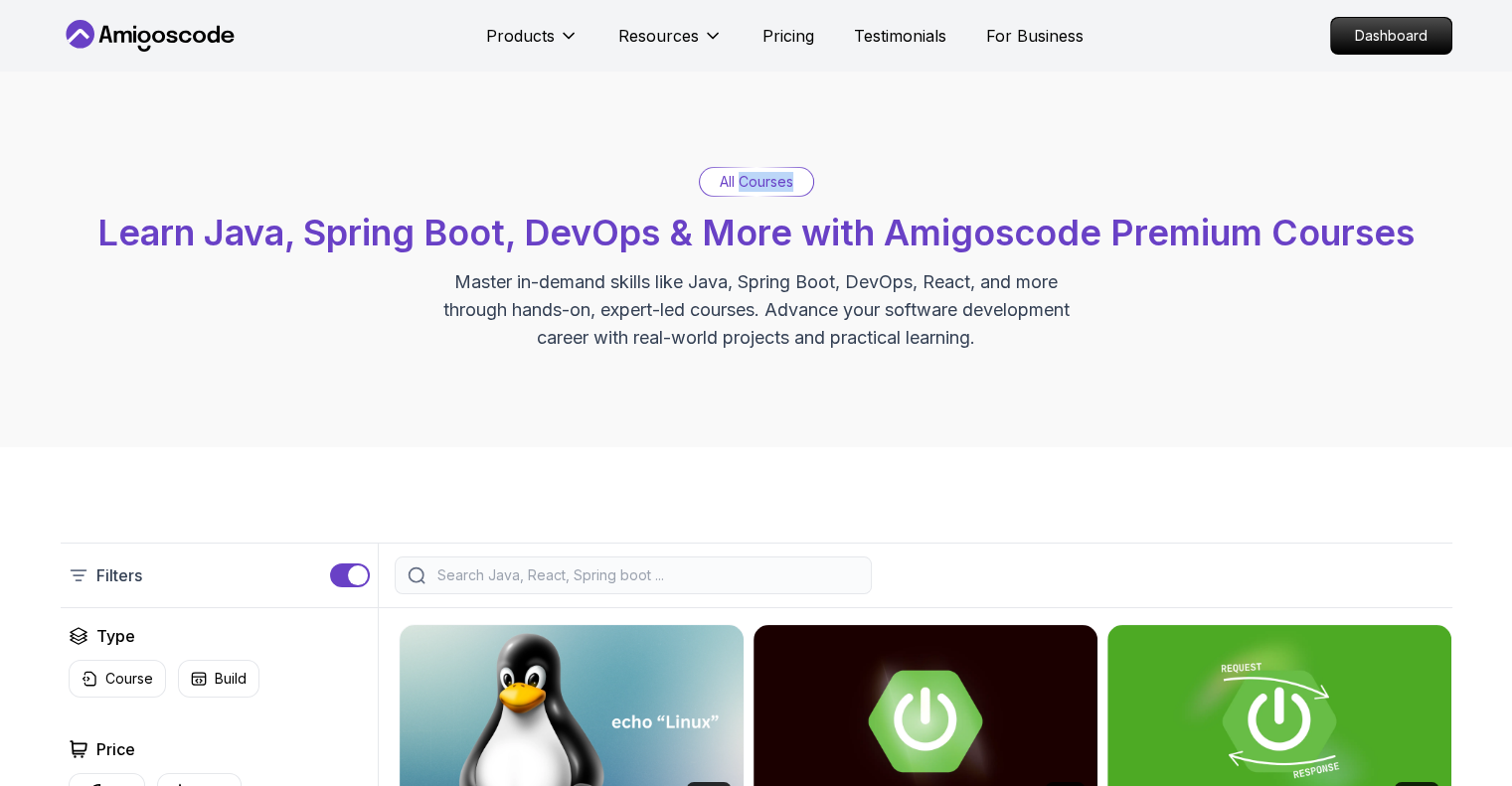 click on "All Courses" at bounding box center (756, 182) 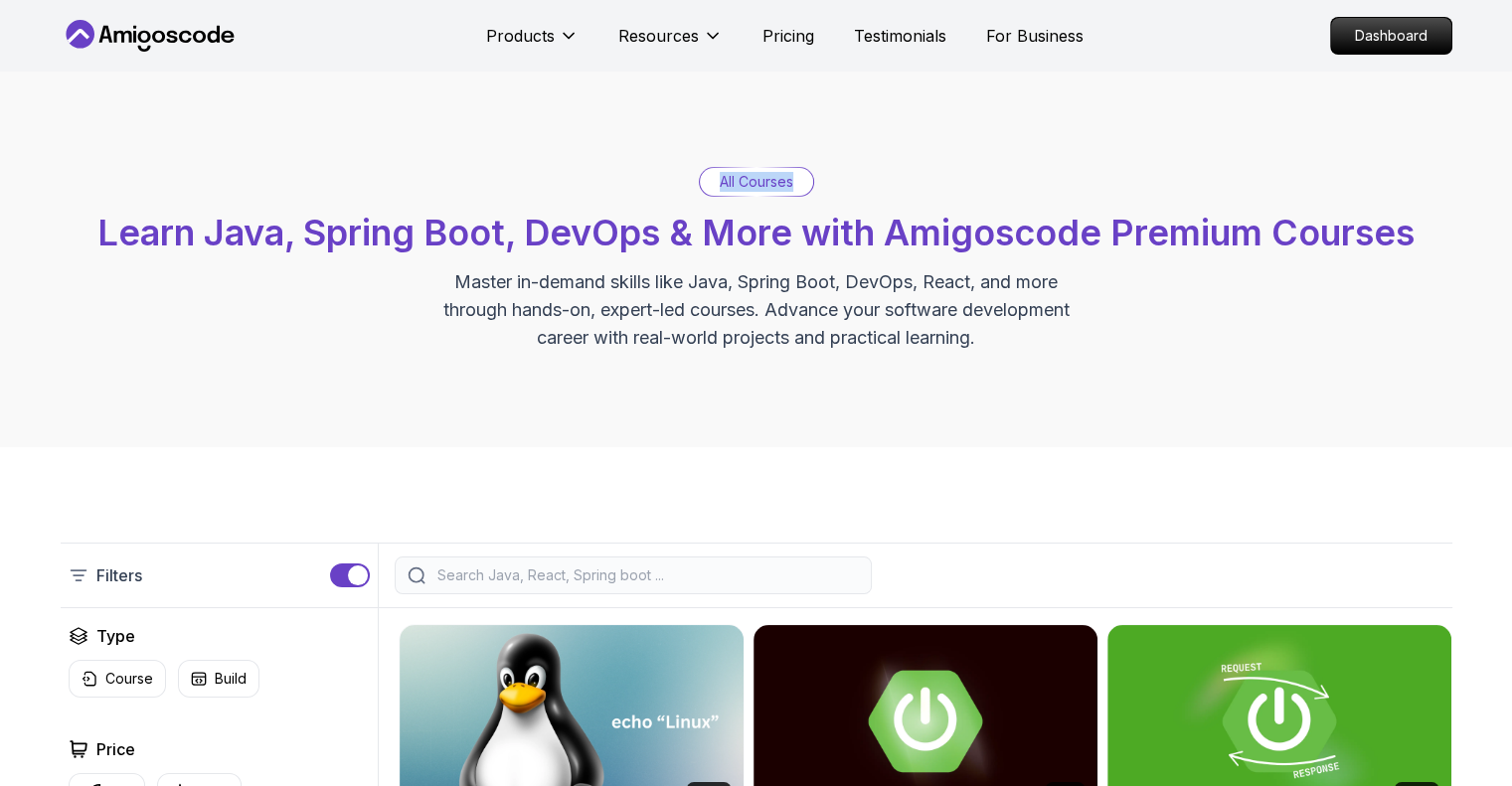 click on "All Courses" at bounding box center (756, 182) 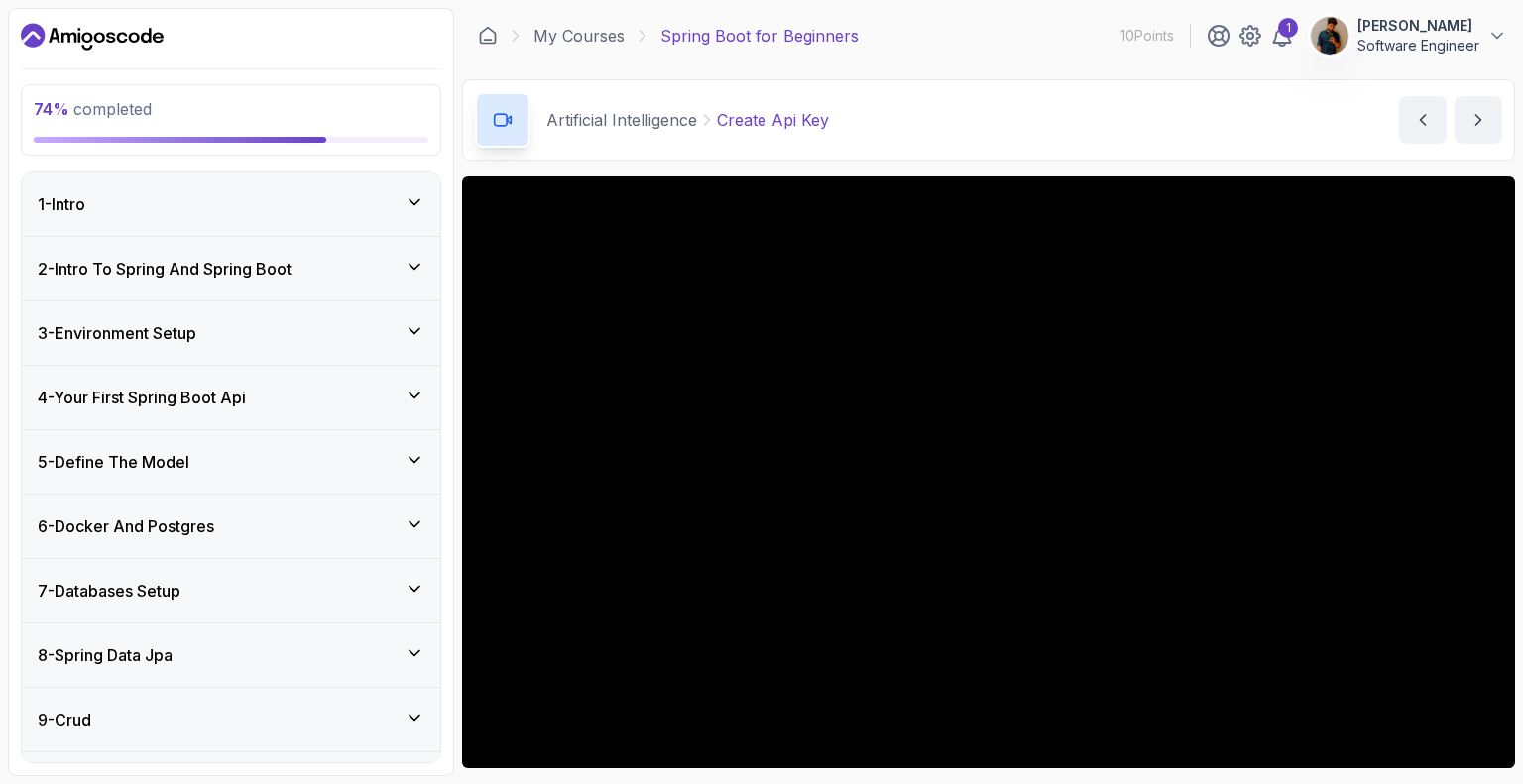 scroll, scrollTop: 0, scrollLeft: 0, axis: both 